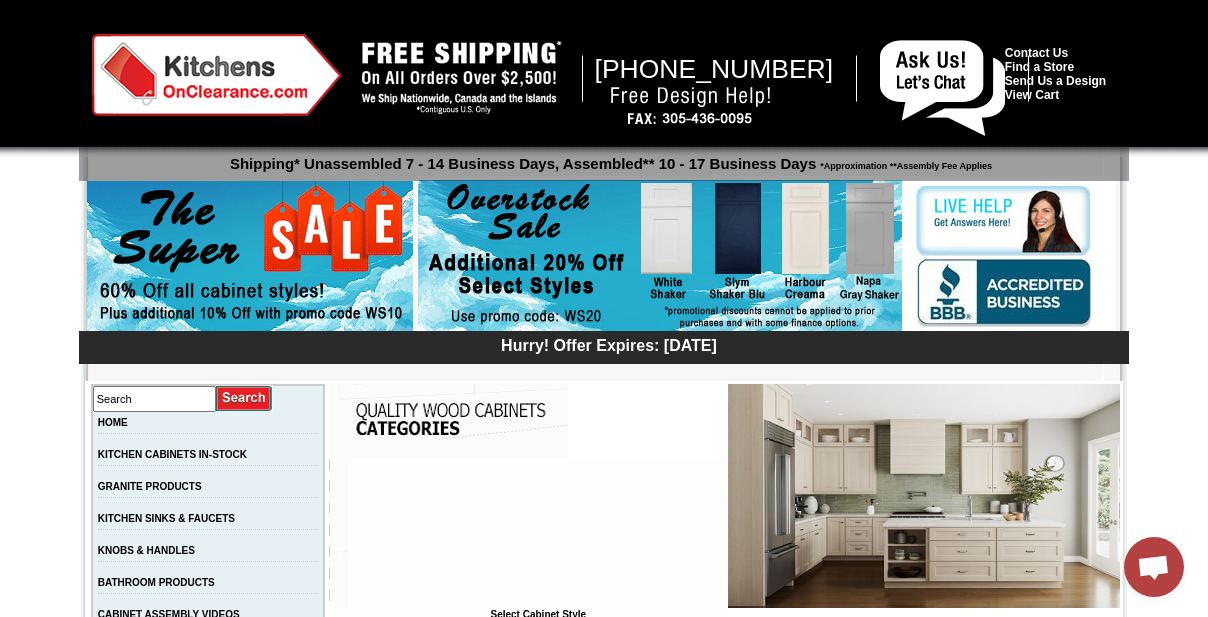 scroll, scrollTop: 854, scrollLeft: 0, axis: vertical 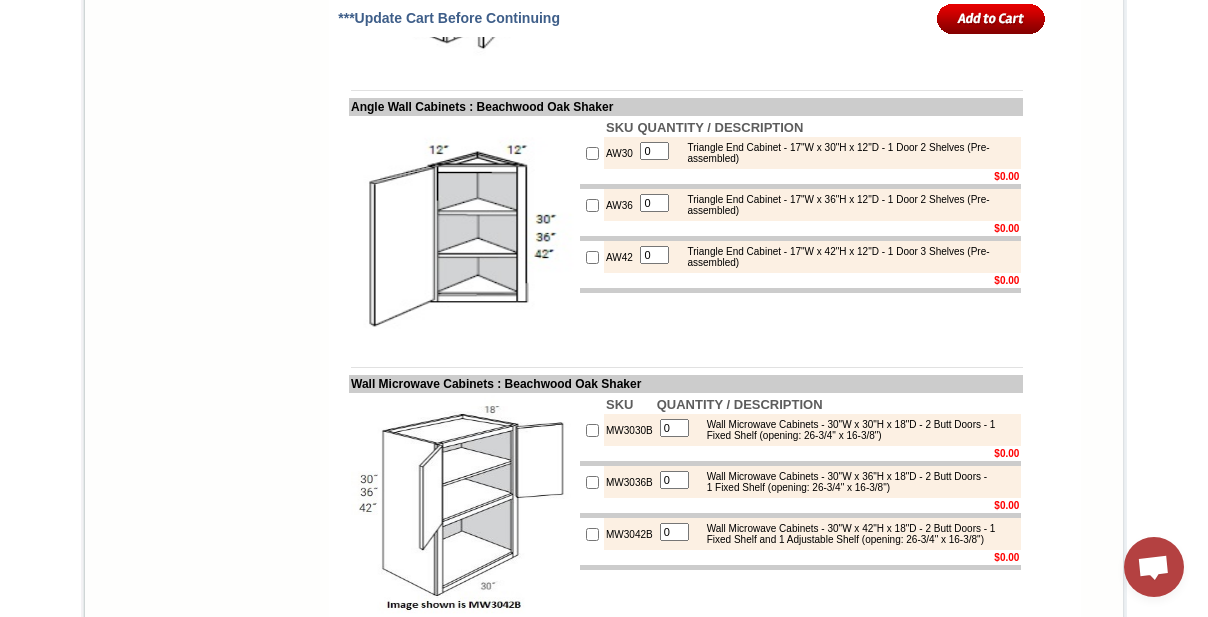 click on "Search
HOME
KITCHEN CABINETS IN-STOCK
GRANITE PRODUCTS
KITCHEN SINKS & FAUCETS
KNOBS & HANDLES
BATHROOM PRODUCTS
CABINET ASSEMBLY VIDEOS
GALLERY PHOTOS
TESTIMONIALS
DESIGN SERVICES
DOOR SAMPLE POLICY
TERMS & CONDITIONS
FINANCING
EDUCATION ESSENTIALS
MY ACCOUNT
Call us now:
1-888-329-5111
Find a Store
As seen on A&E Sell This House Extreme" at bounding box center (207, -2667) 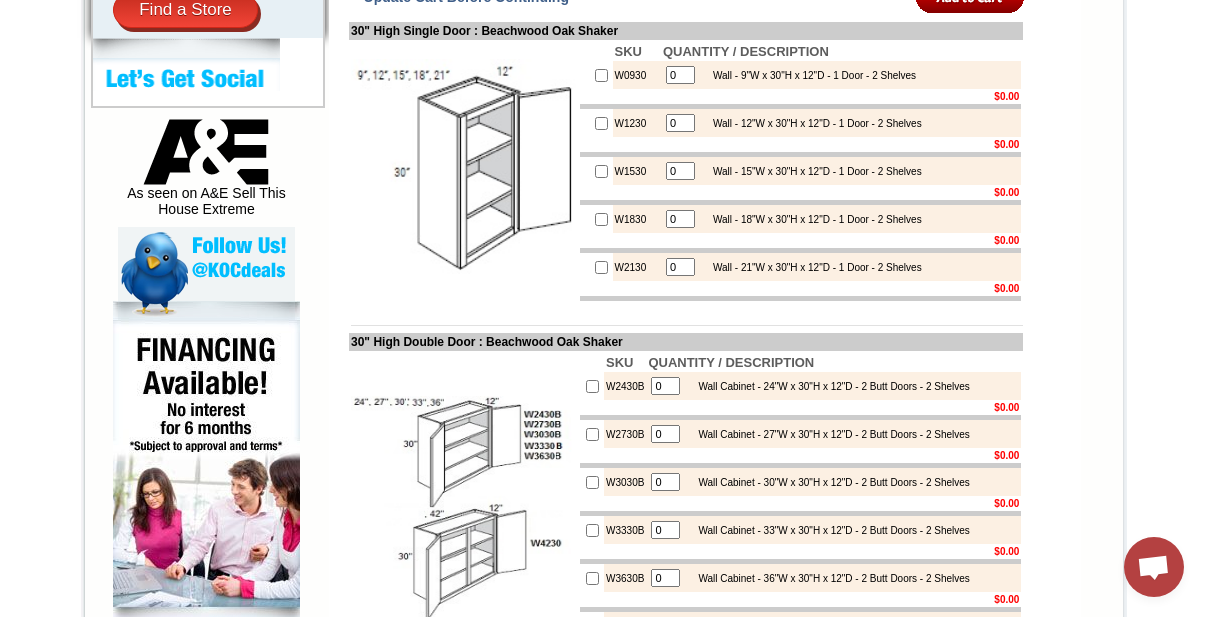 scroll, scrollTop: 730, scrollLeft: 0, axis: vertical 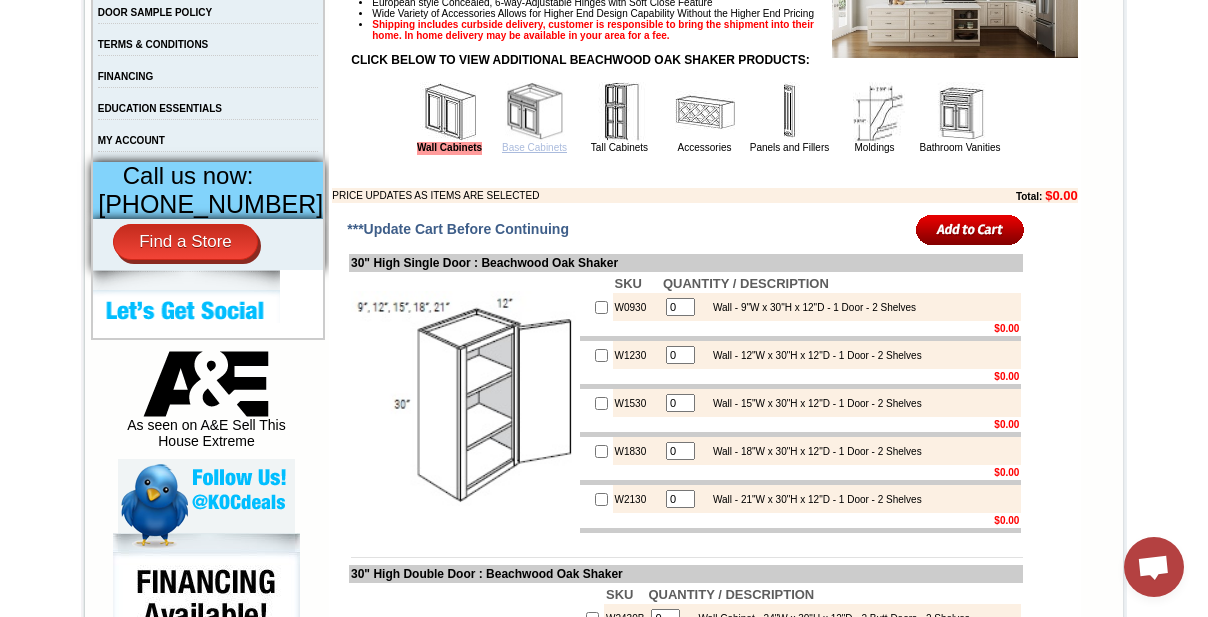 click on "Base Cabinets" at bounding box center (534, 147) 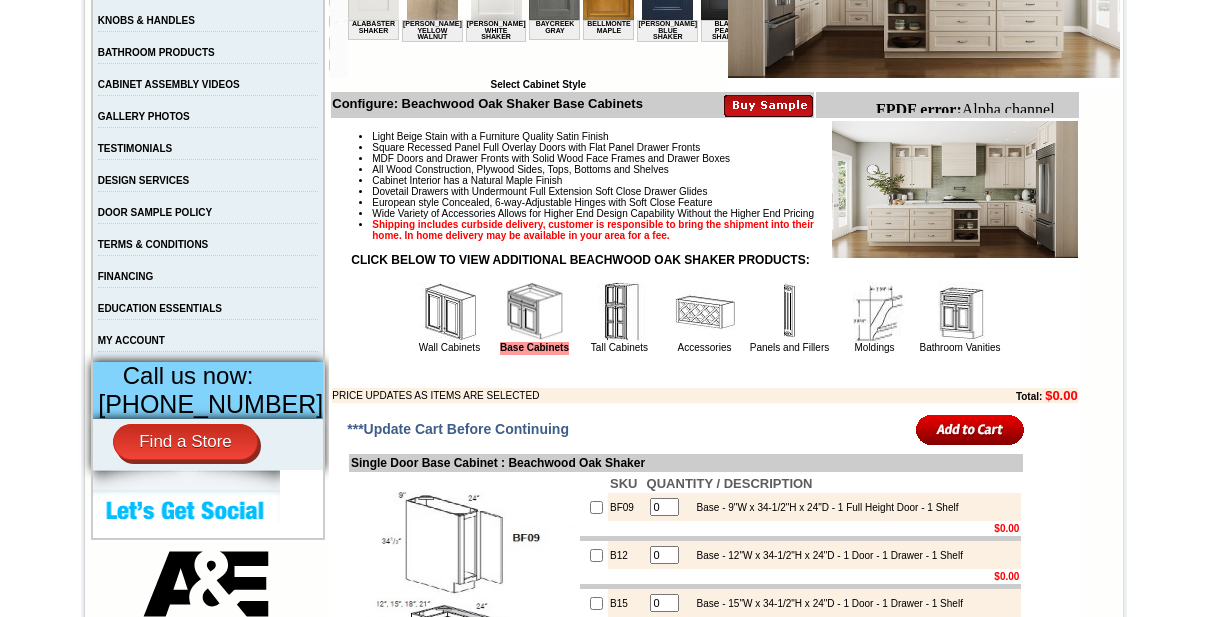 scroll, scrollTop: 0, scrollLeft: 0, axis: both 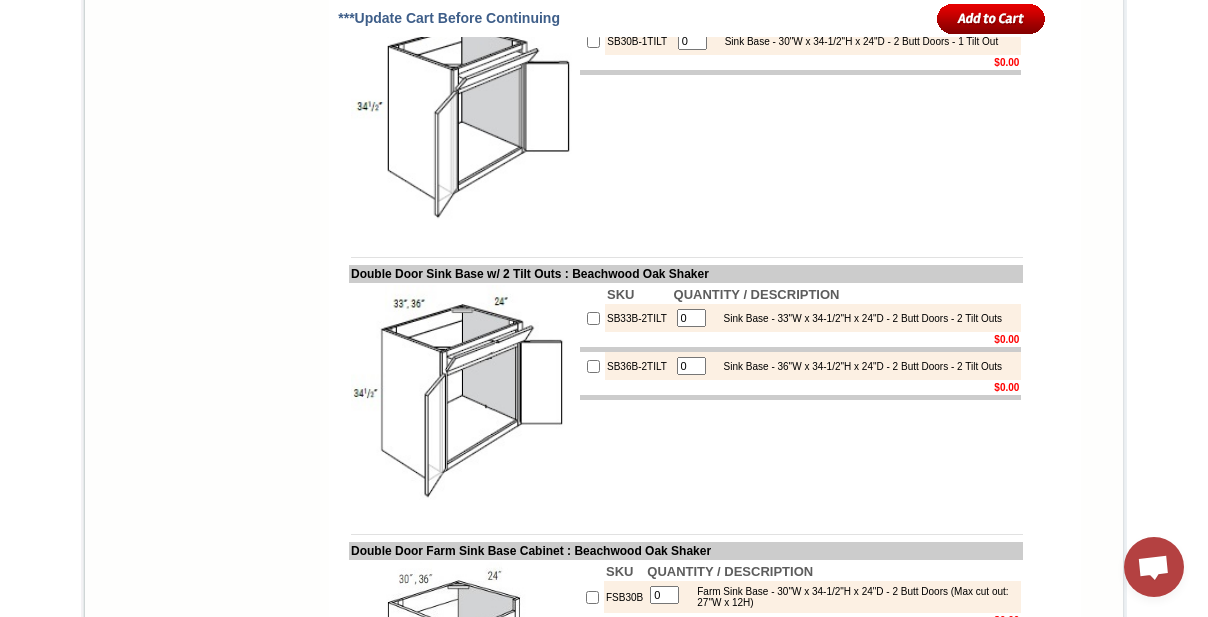 click on "SB33B-2TILT" at bounding box center (638, 318) 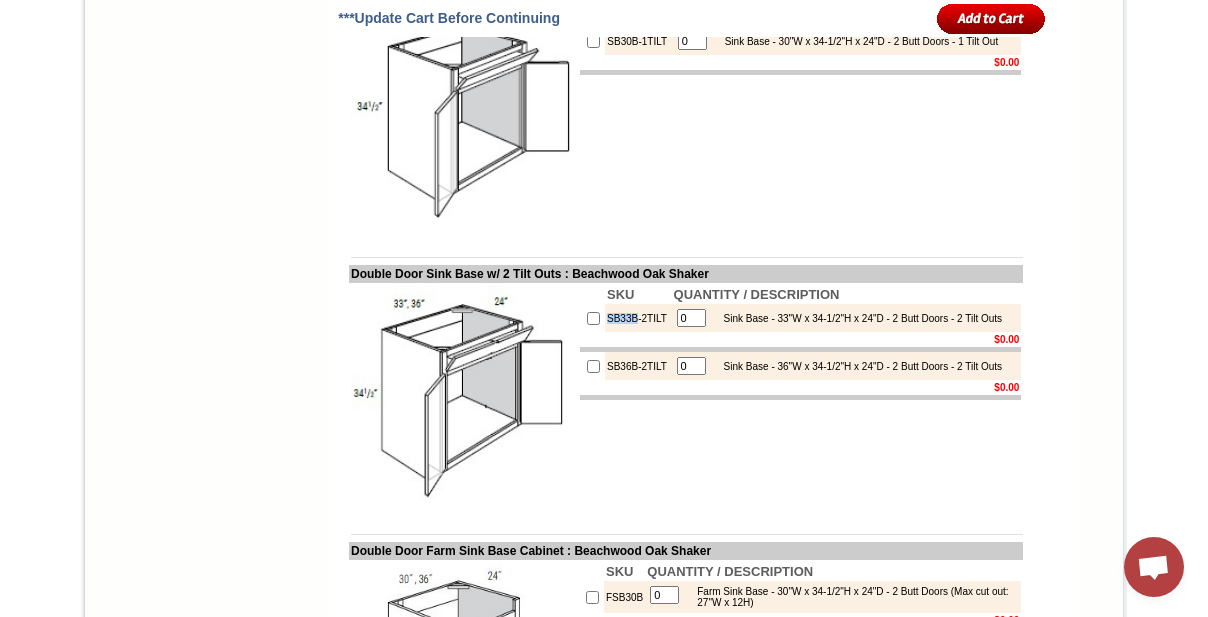 click on "SB33B-2TILT" at bounding box center [638, 318] 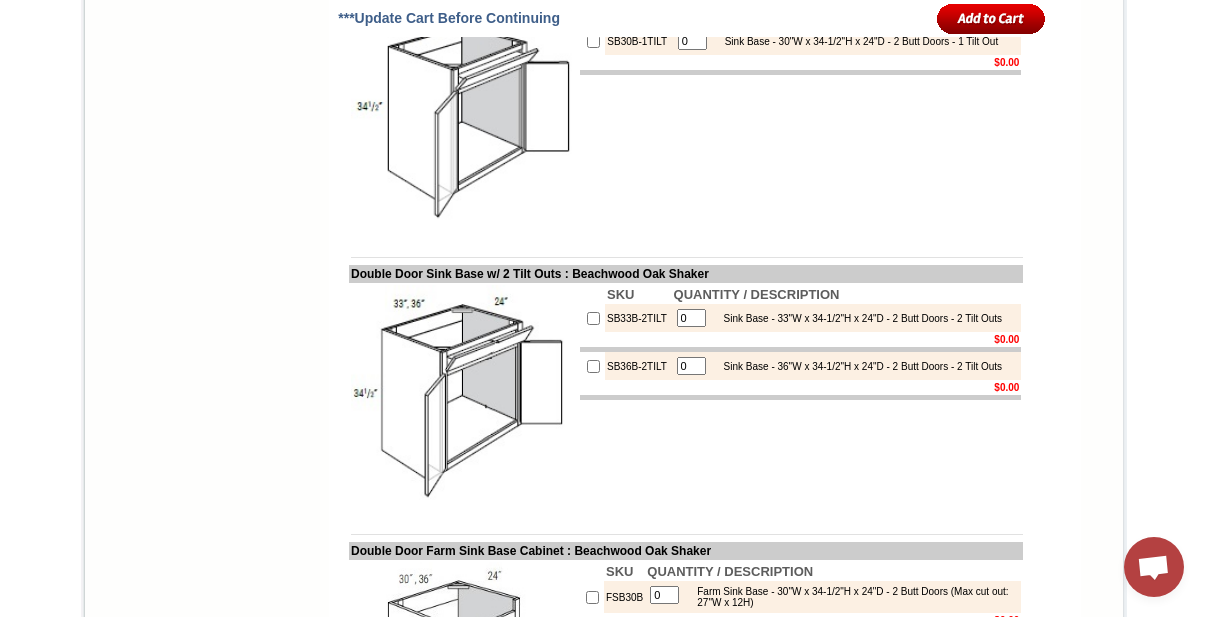 click on "SB33B-2TILT" at bounding box center (638, 318) 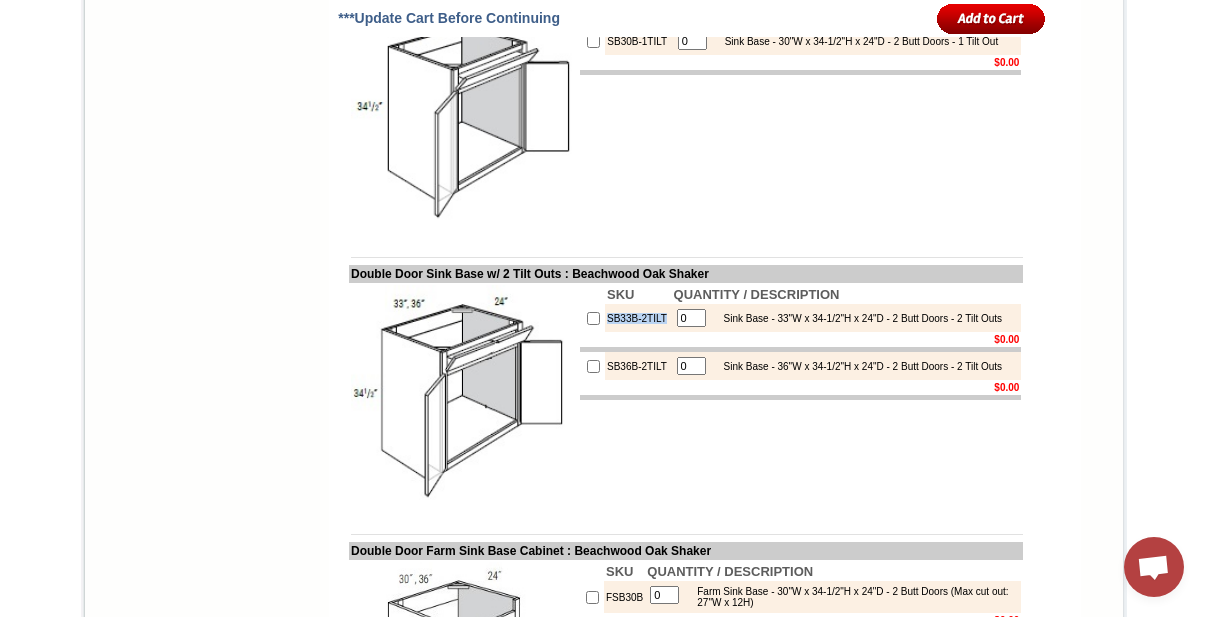 drag, startPoint x: 586, startPoint y: 434, endPoint x: 613, endPoint y: 448, distance: 30.413813 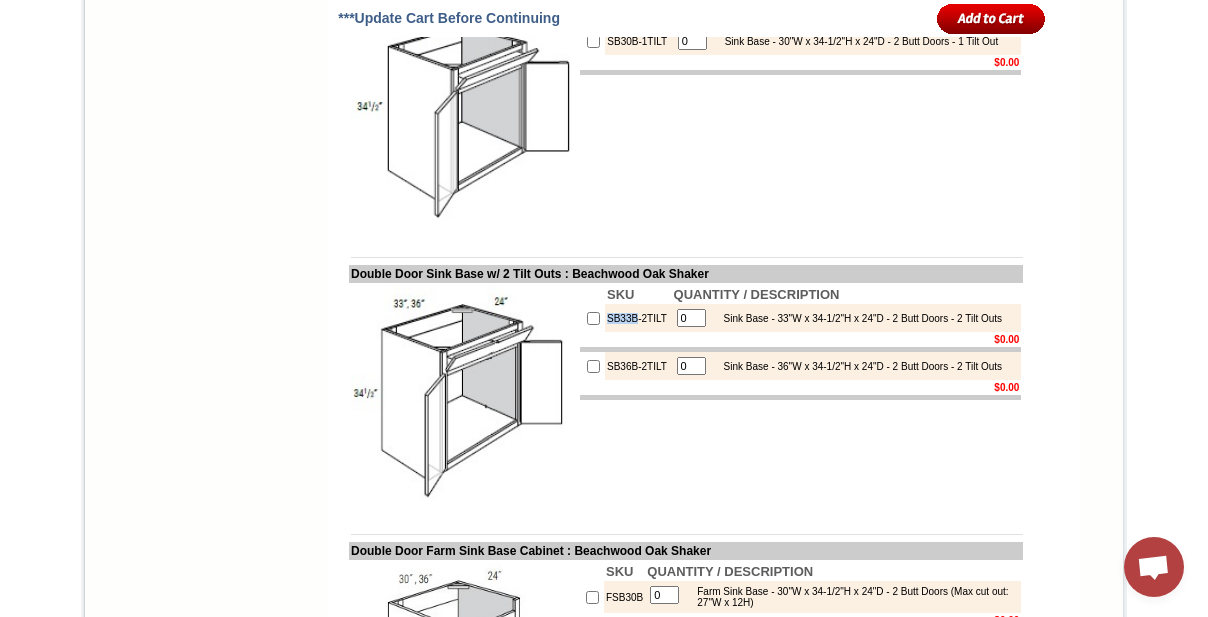 drag, startPoint x: 615, startPoint y: 434, endPoint x: 586, endPoint y: 431, distance: 29.15476 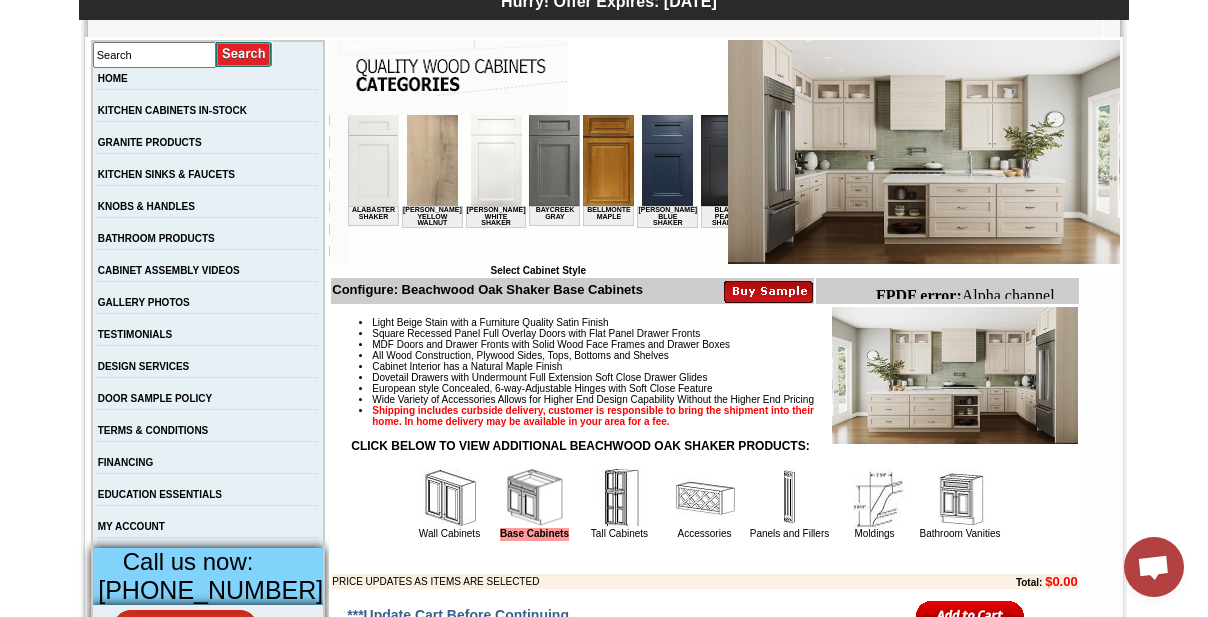 scroll, scrollTop: 360, scrollLeft: 0, axis: vertical 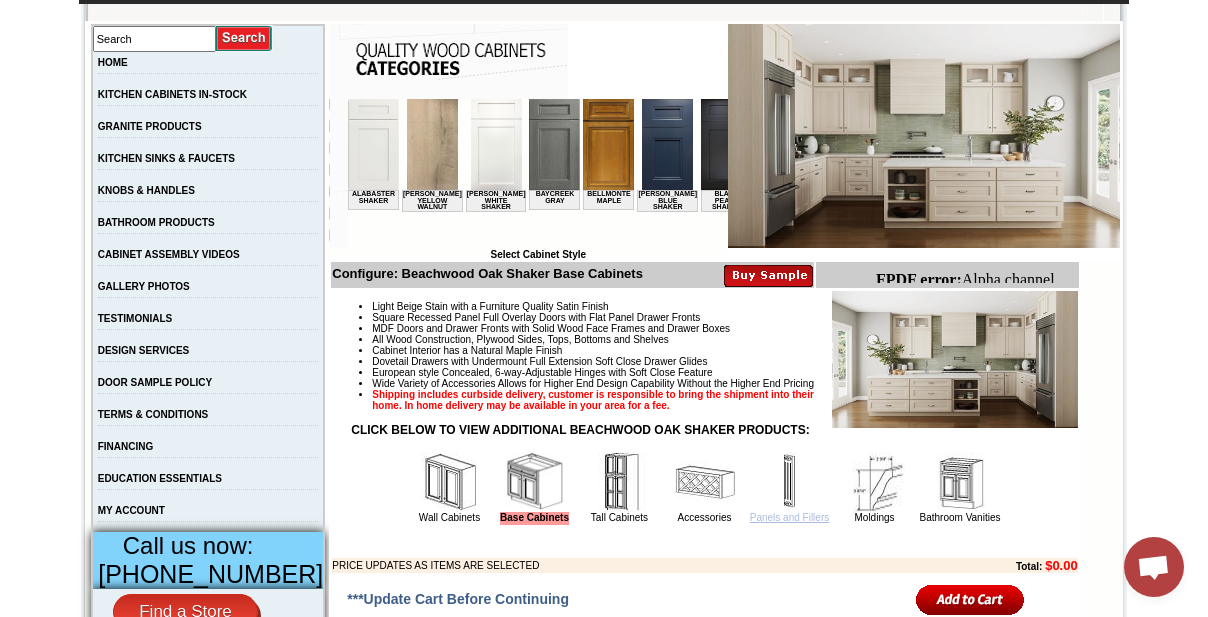 click on "Panels and Fillers" at bounding box center [789, 517] 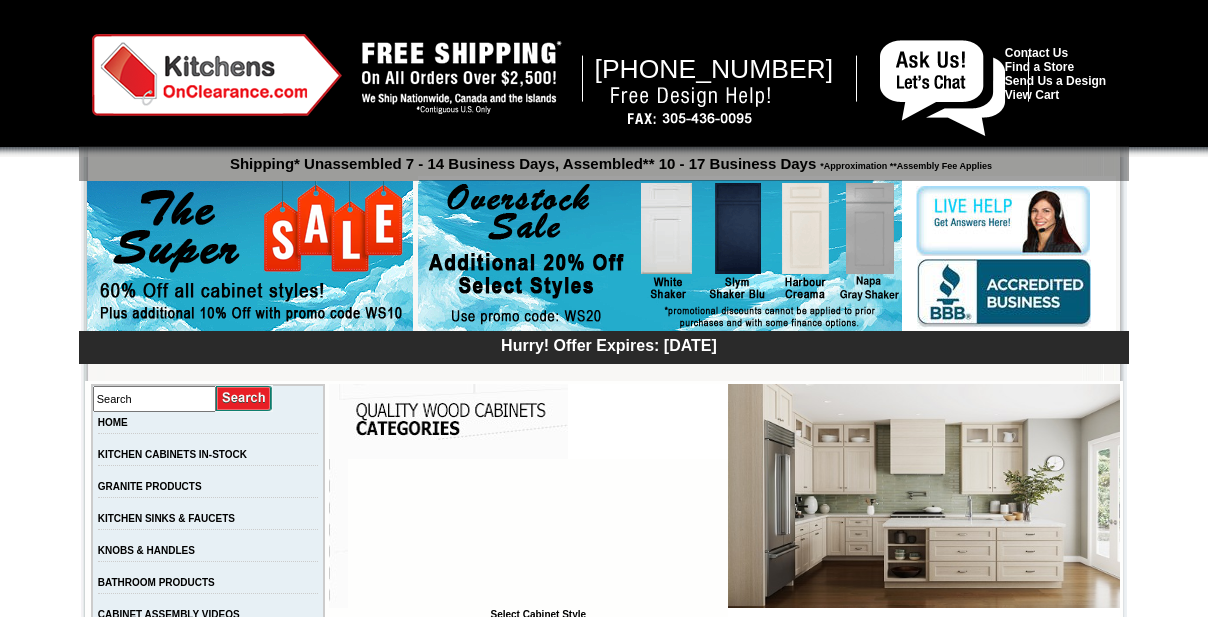 scroll, scrollTop: 0, scrollLeft: 0, axis: both 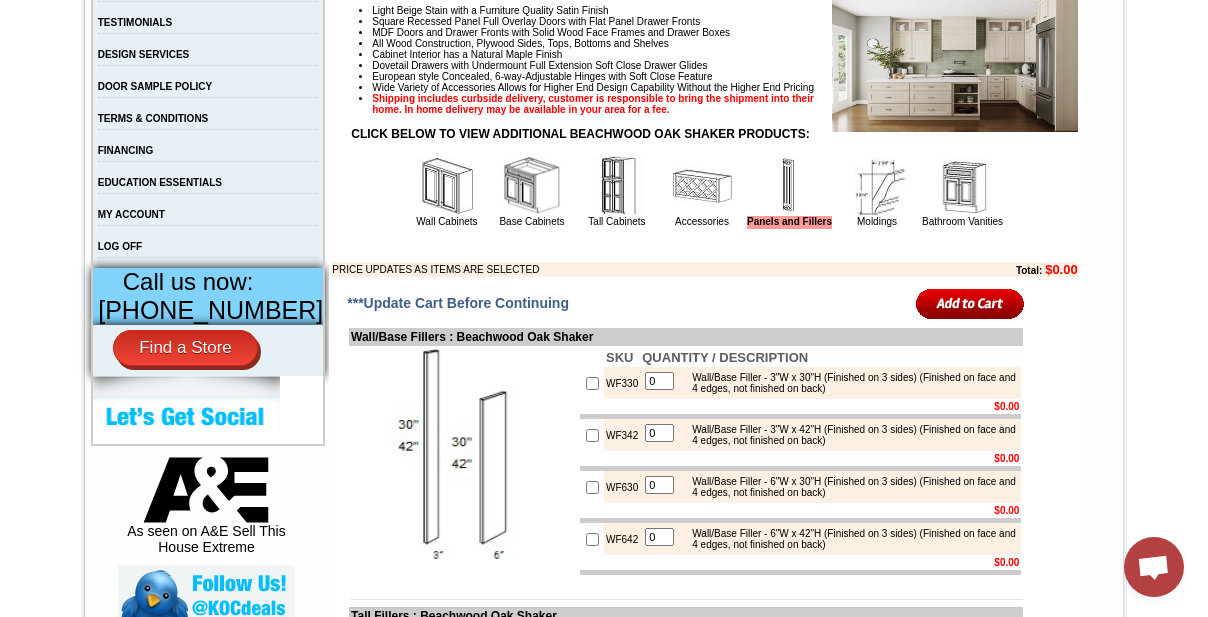 drag, startPoint x: 696, startPoint y: 247, endPoint x: 711, endPoint y: 247, distance: 15 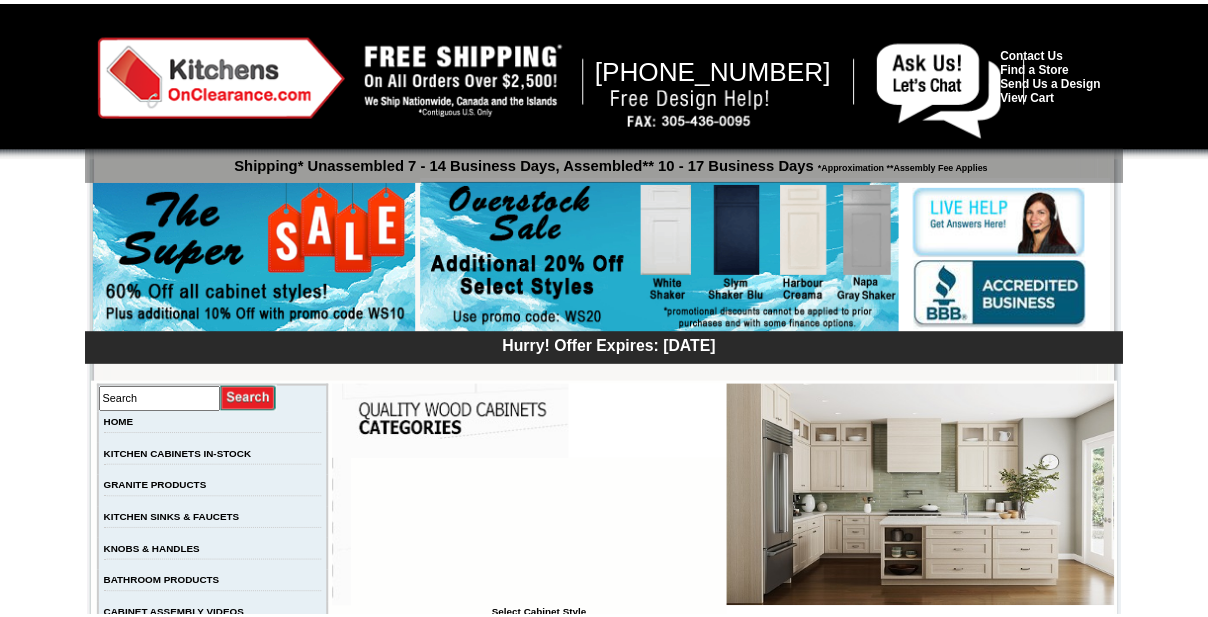 scroll, scrollTop: 0, scrollLeft: 0, axis: both 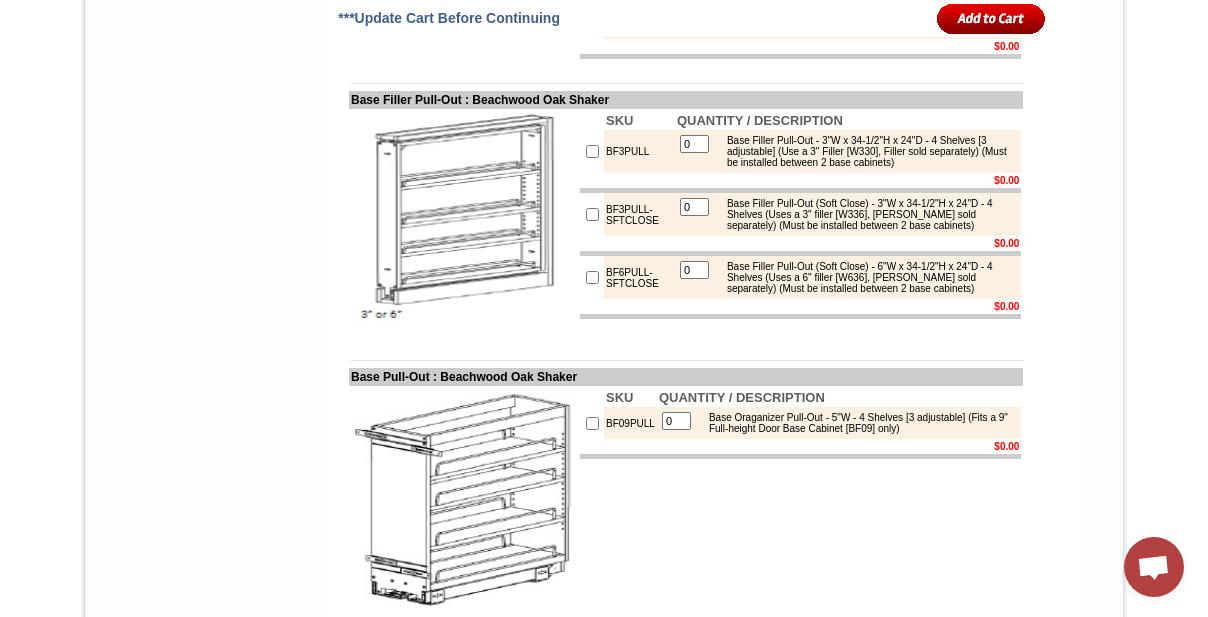 click at bounding box center (592, 151) 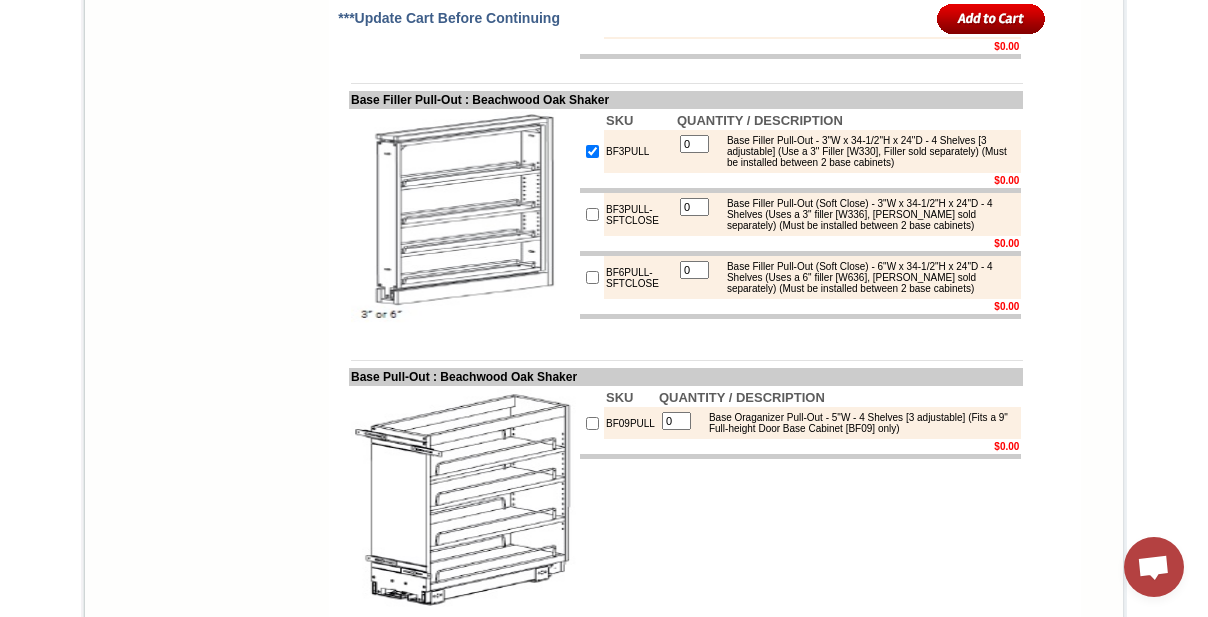 type on "1" 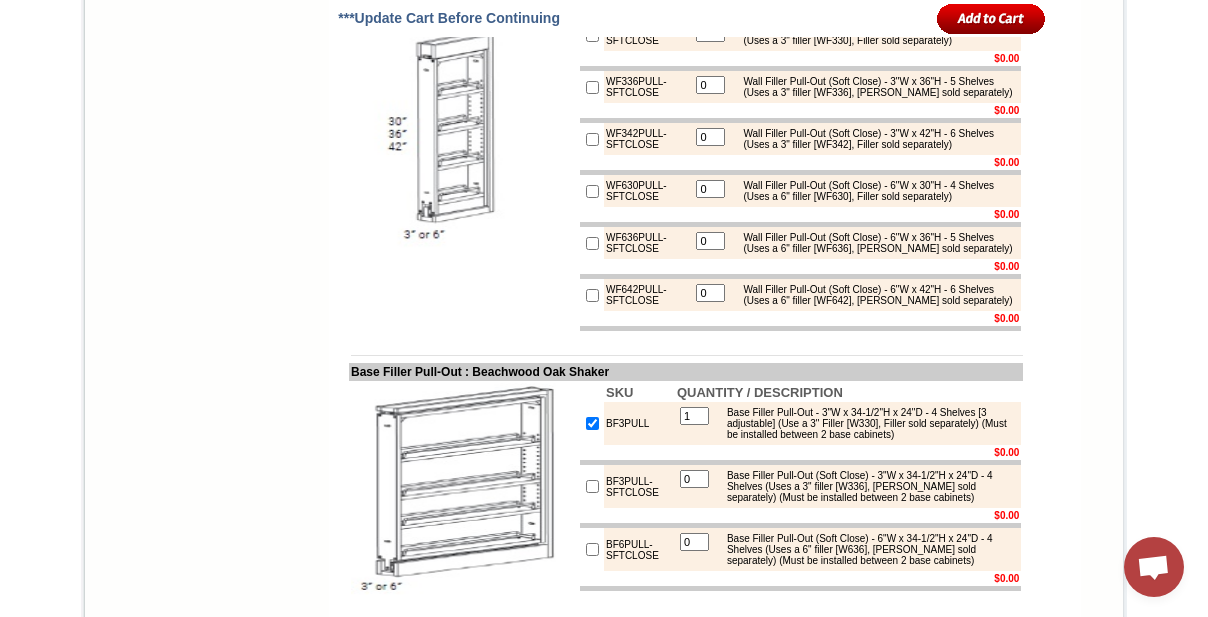 scroll, scrollTop: 3735, scrollLeft: 0, axis: vertical 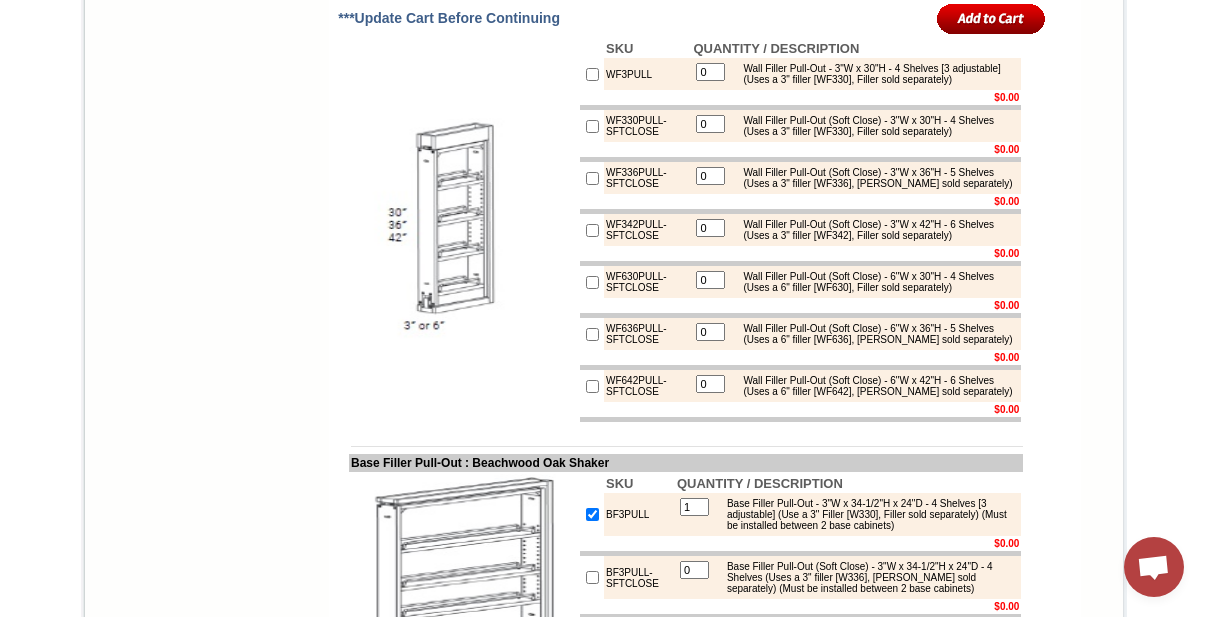 click at bounding box center [592, 74] 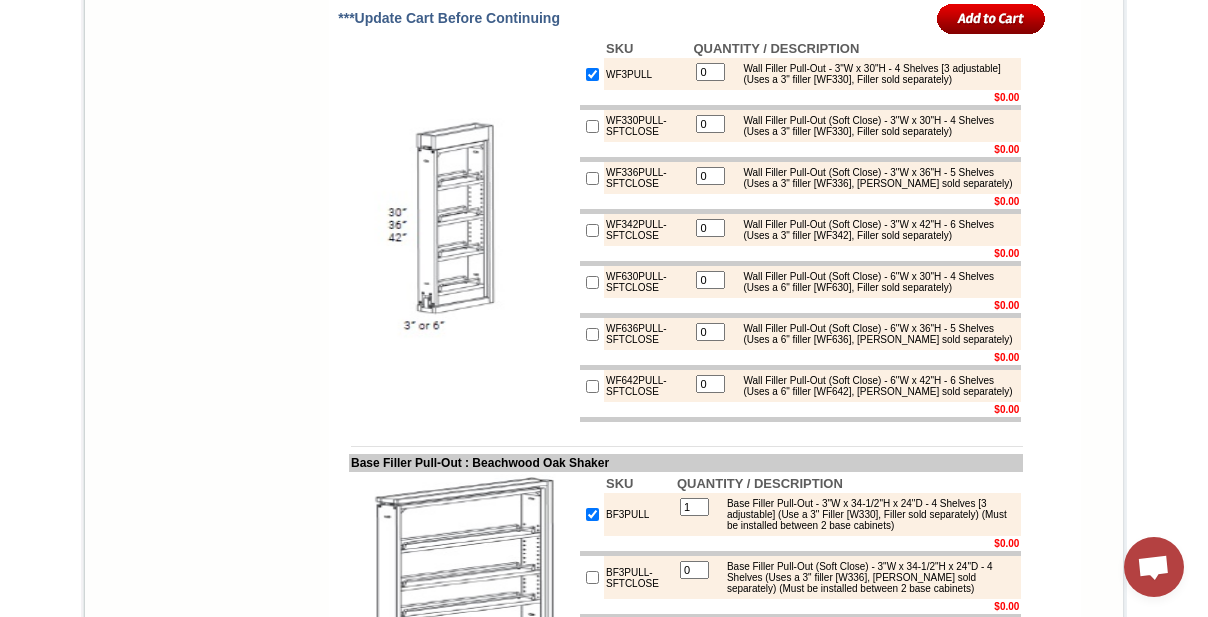 type on "1" 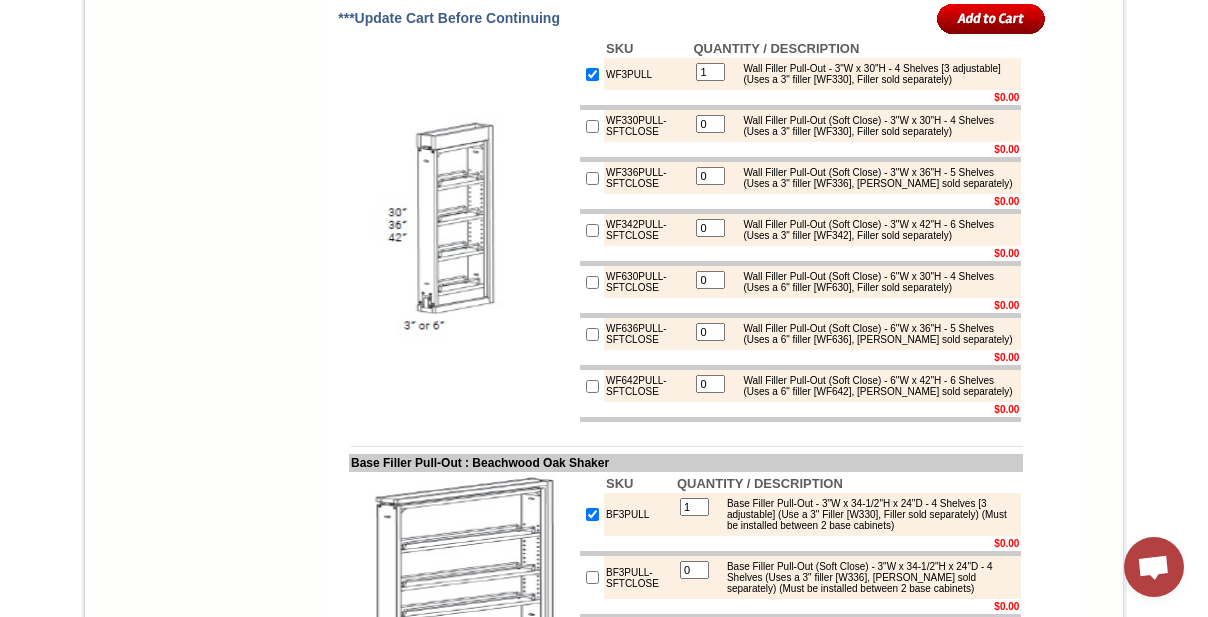 click on "WF3PULL" at bounding box center (647, 74) 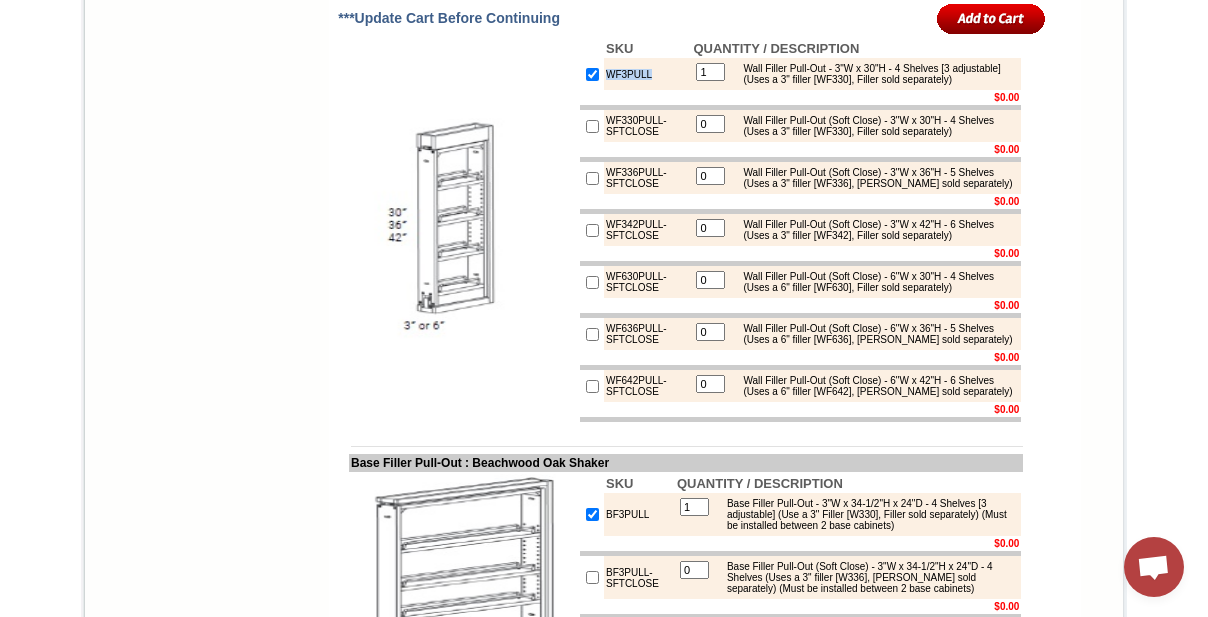 click on "WF3PULL" at bounding box center (647, 74) 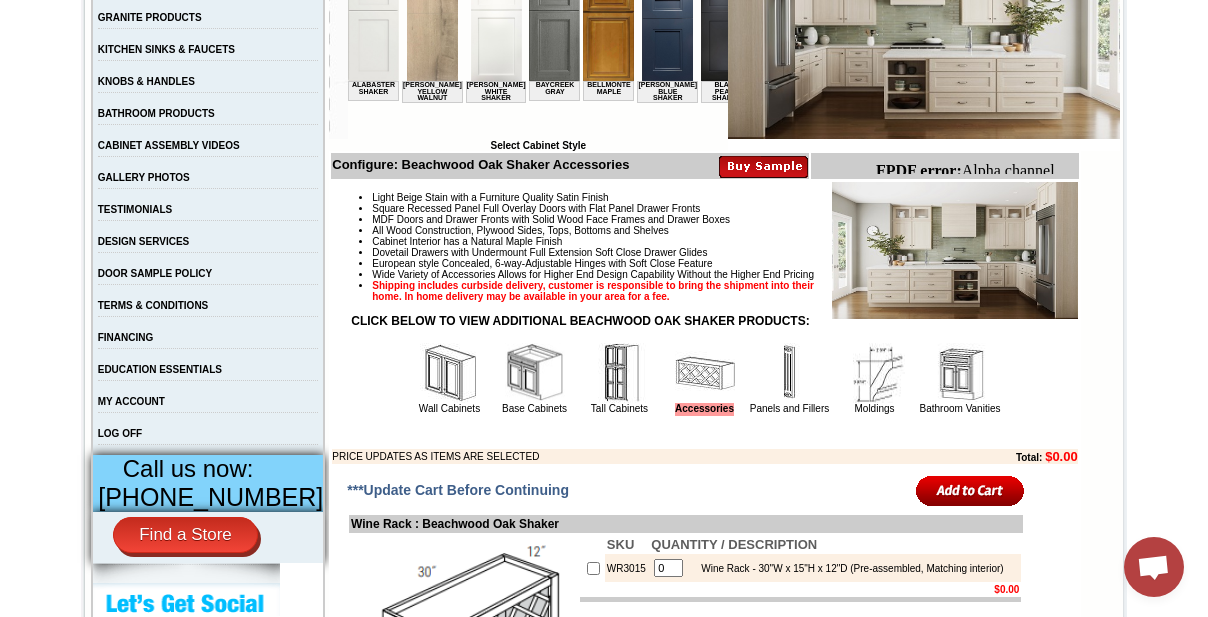 scroll, scrollTop: 371, scrollLeft: 0, axis: vertical 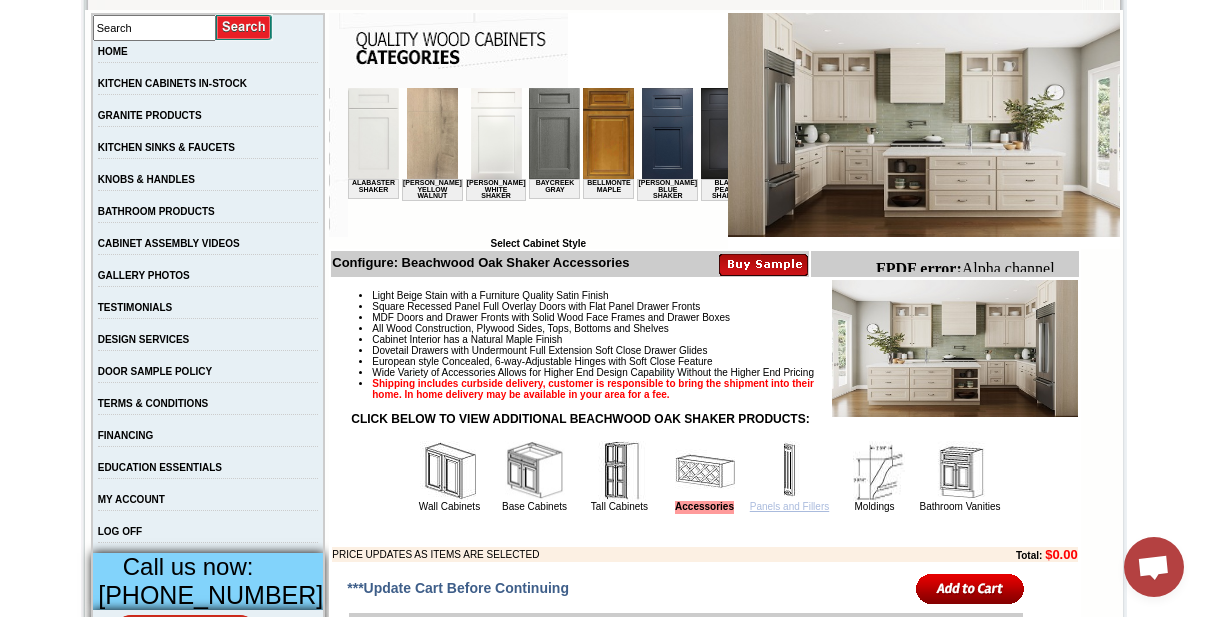 click on "Panels and Fillers" at bounding box center [789, 506] 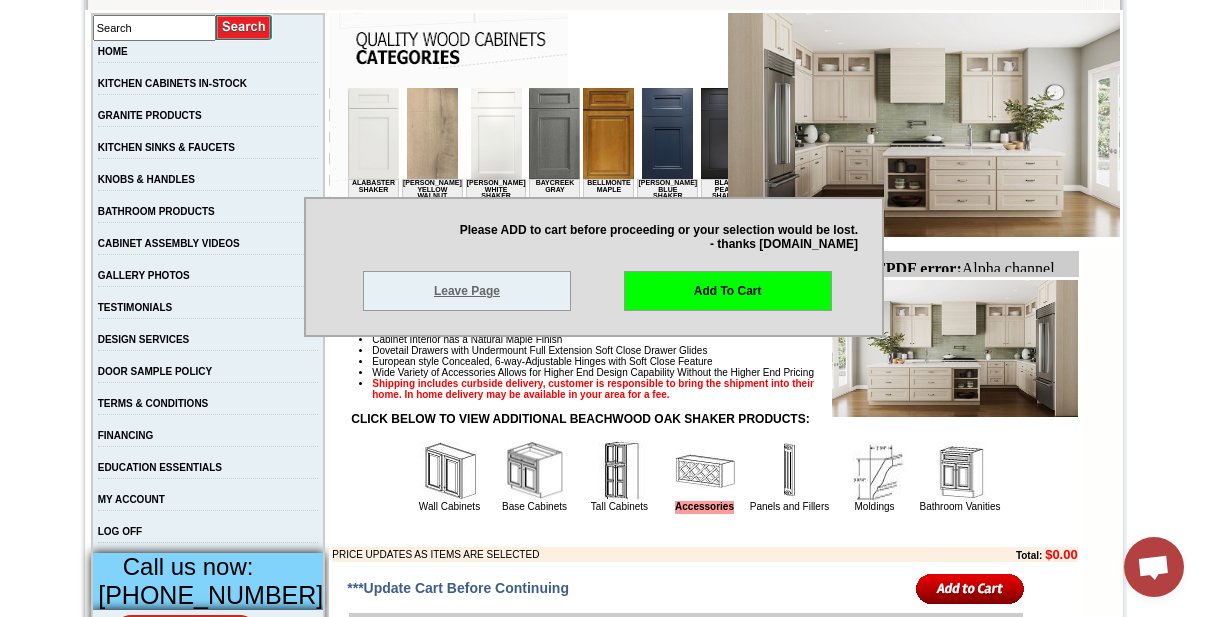 click on "Leave Page" at bounding box center [467, 291] 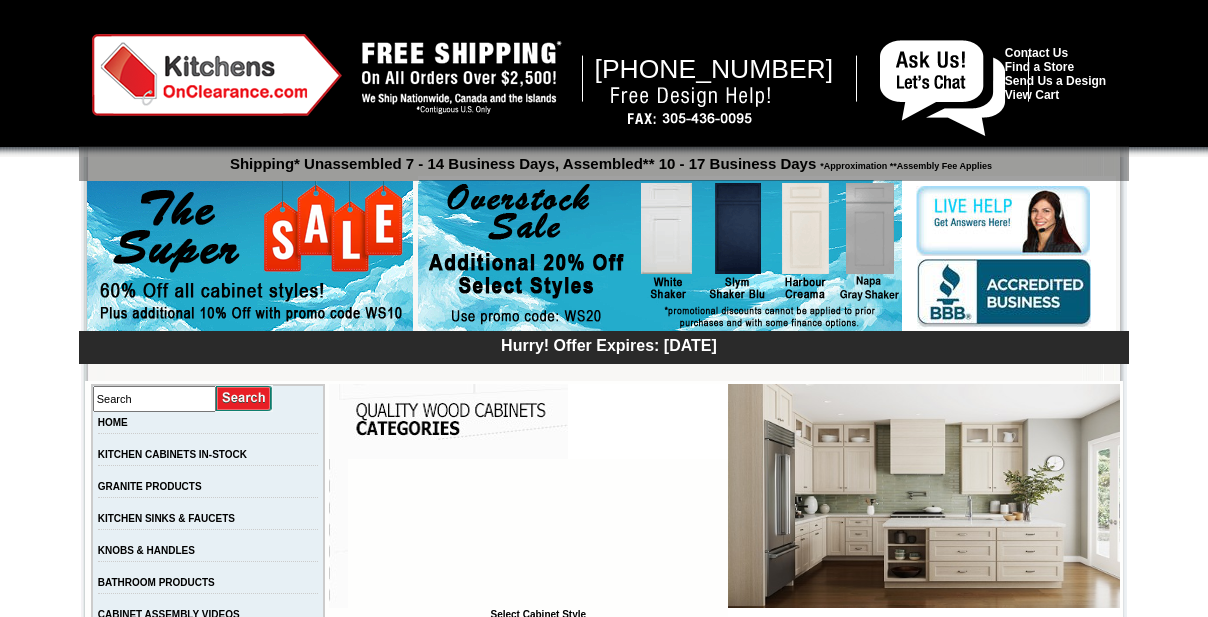scroll, scrollTop: 363, scrollLeft: 0, axis: vertical 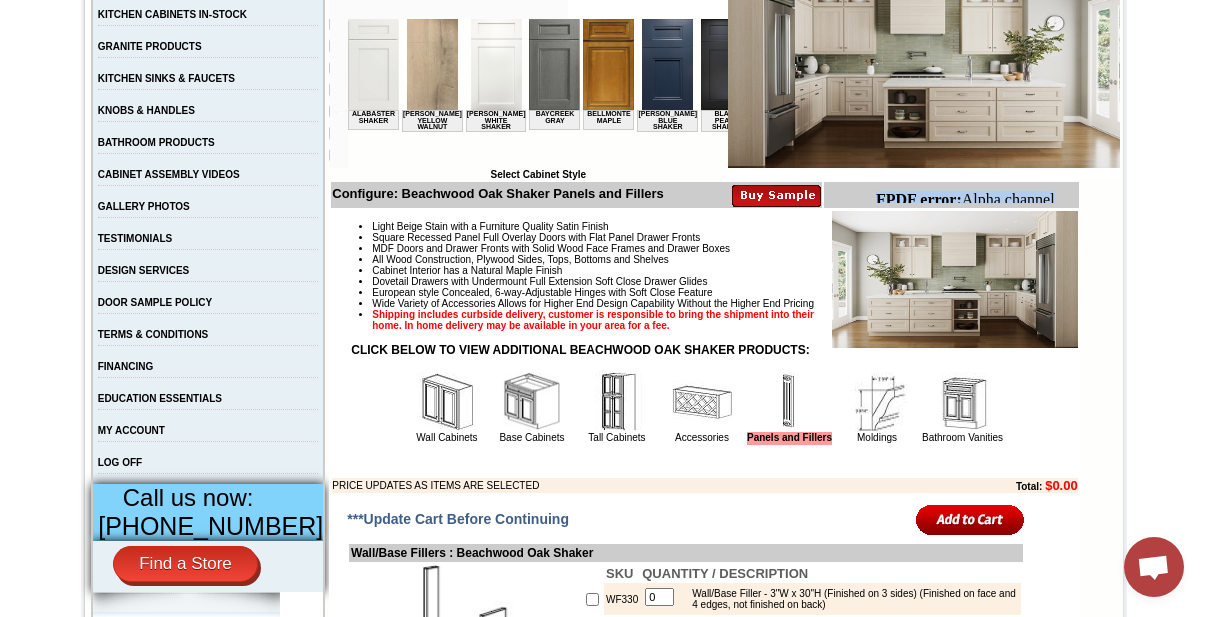 drag, startPoint x: 878, startPoint y: 195, endPoint x: 1055, endPoint y: 194, distance: 177.00282 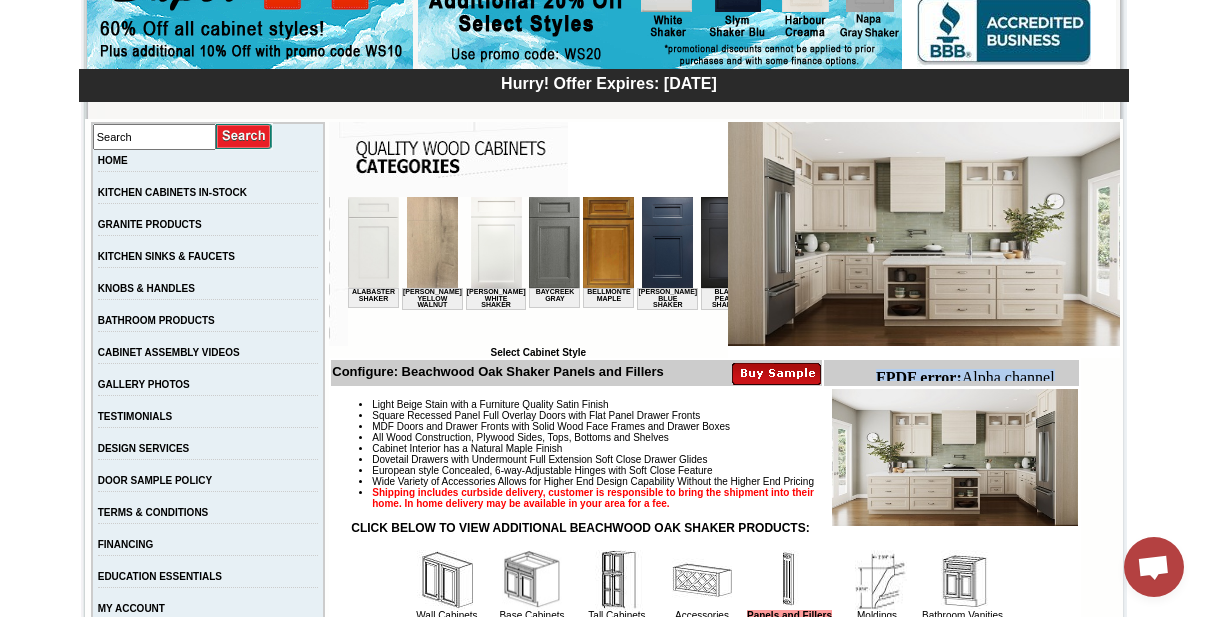 scroll, scrollTop: 272, scrollLeft: 0, axis: vertical 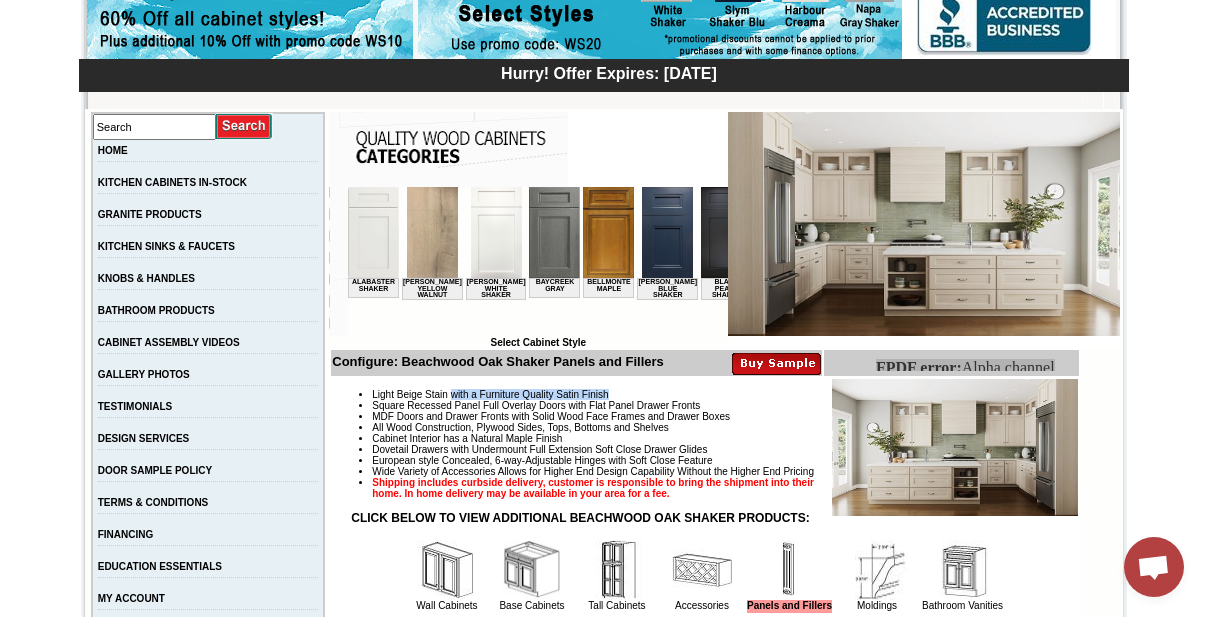 drag, startPoint x: 440, startPoint y: 393, endPoint x: 635, endPoint y: 387, distance: 195.09229 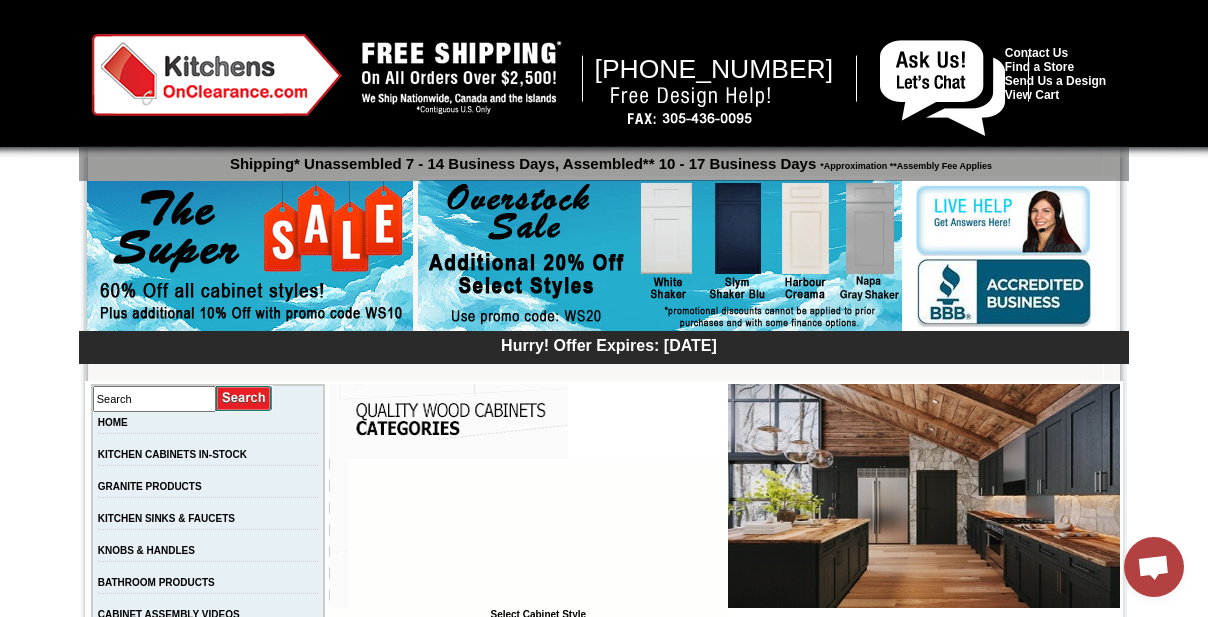 scroll, scrollTop: 621, scrollLeft: 0, axis: vertical 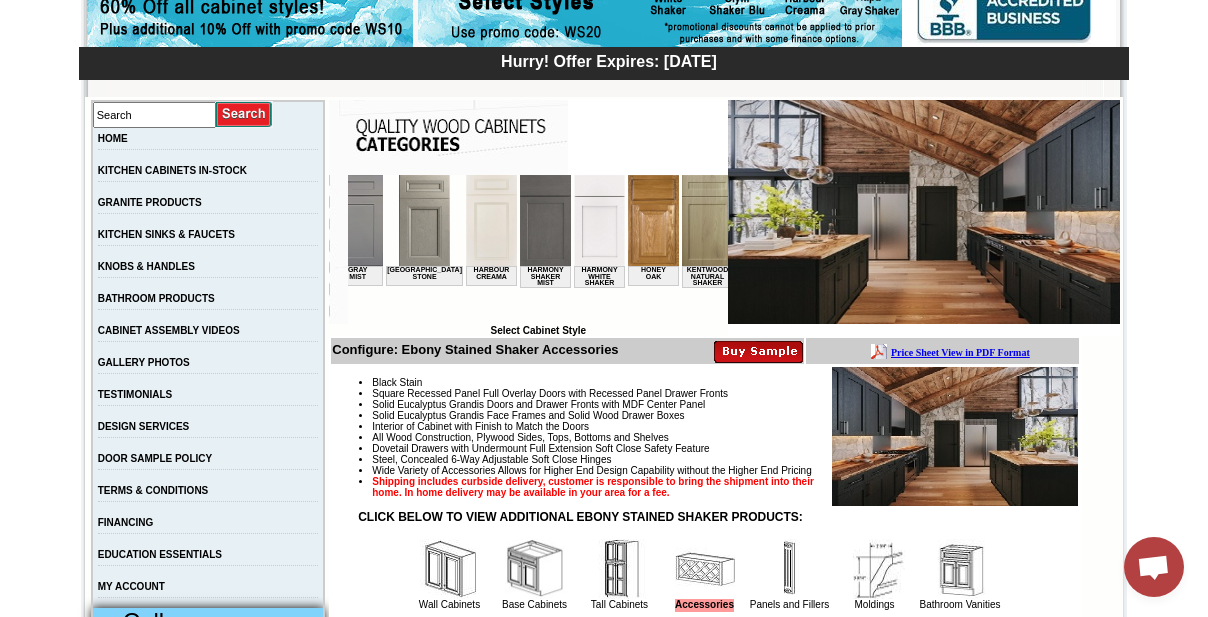 click at bounding box center [599, 220] 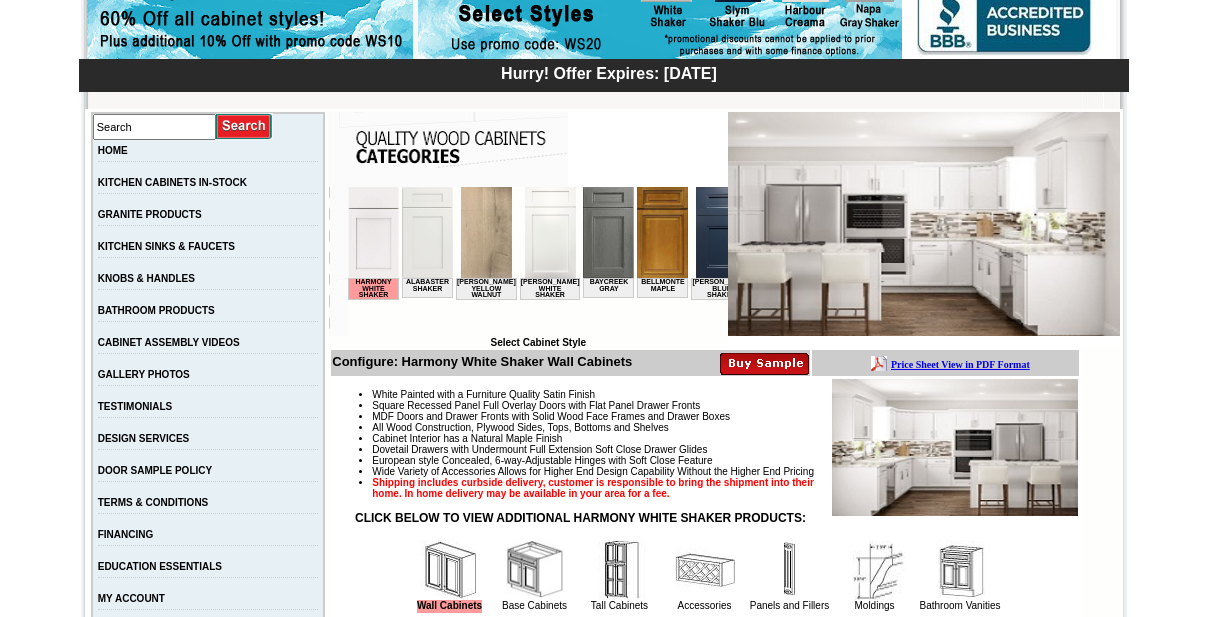 scroll, scrollTop: 0, scrollLeft: 0, axis: both 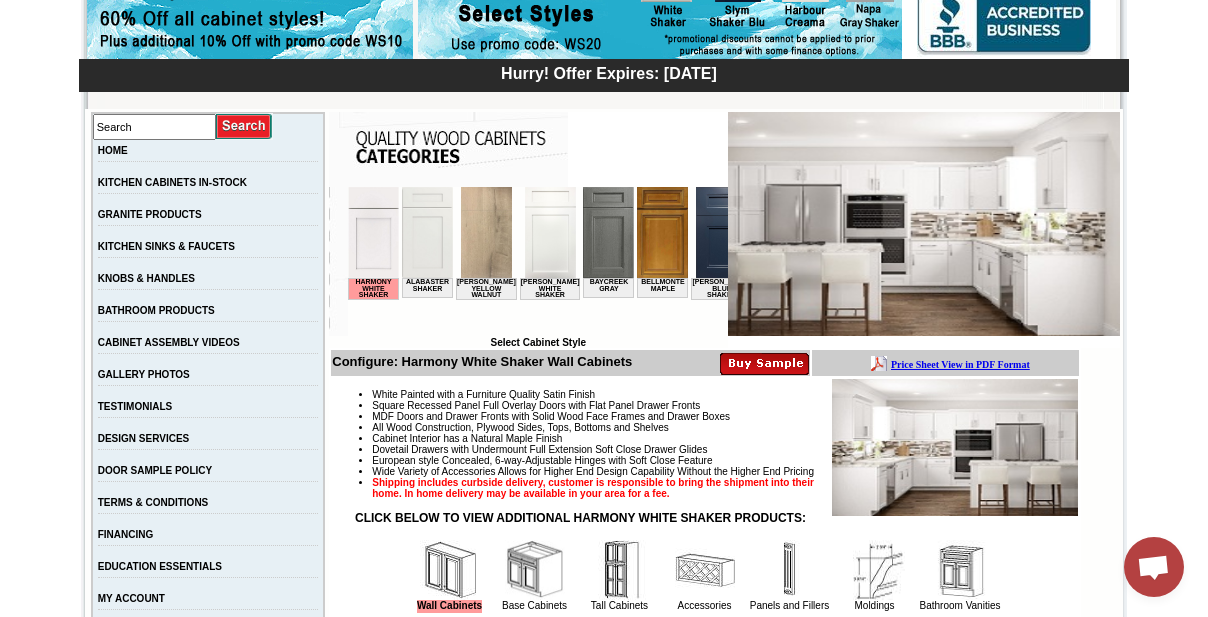 click at bounding box center [486, 232] 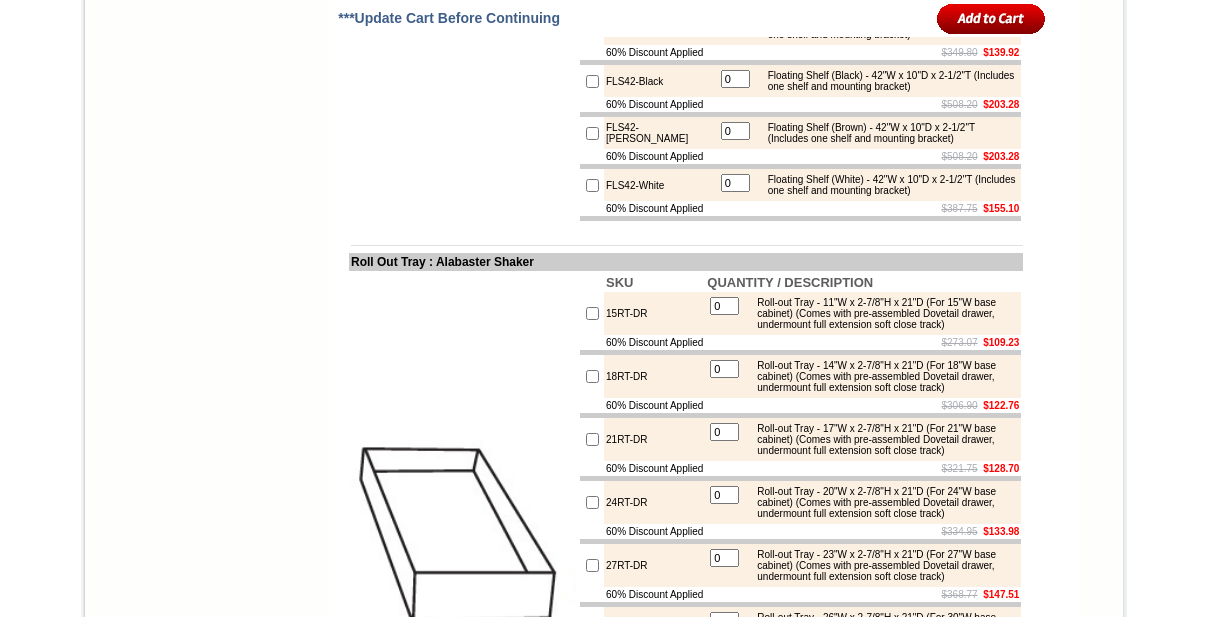 scroll, scrollTop: 2181, scrollLeft: 0, axis: vertical 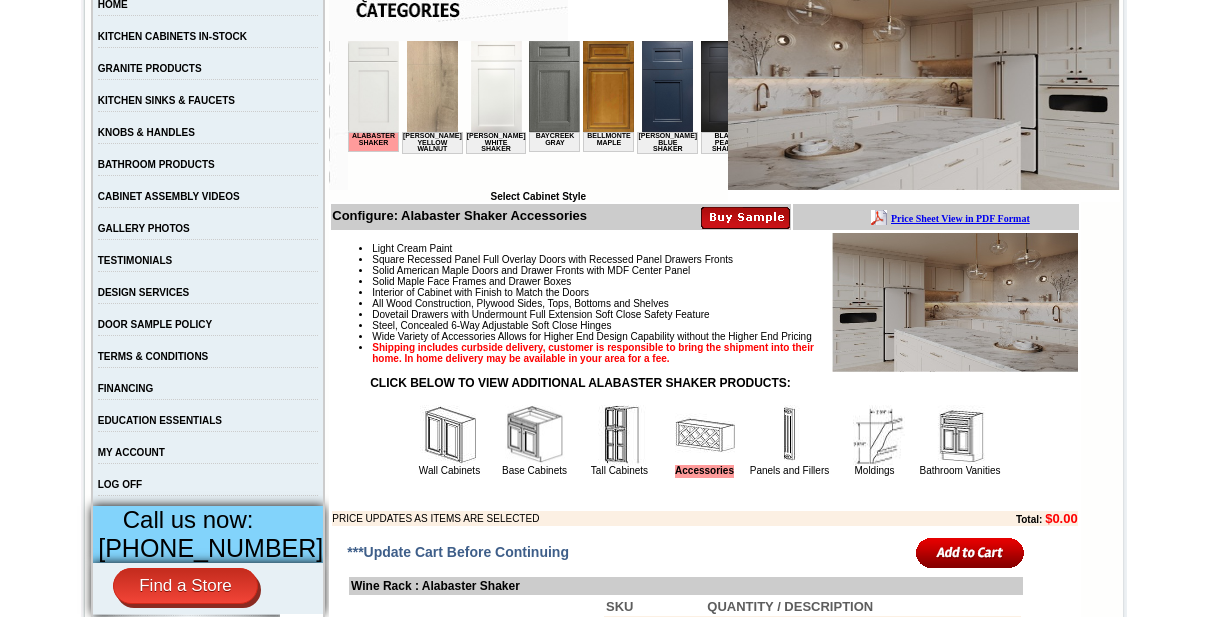 drag, startPoint x: 1217, startPoint y: 200, endPoint x: 1221, endPoint y: 71, distance: 129.062 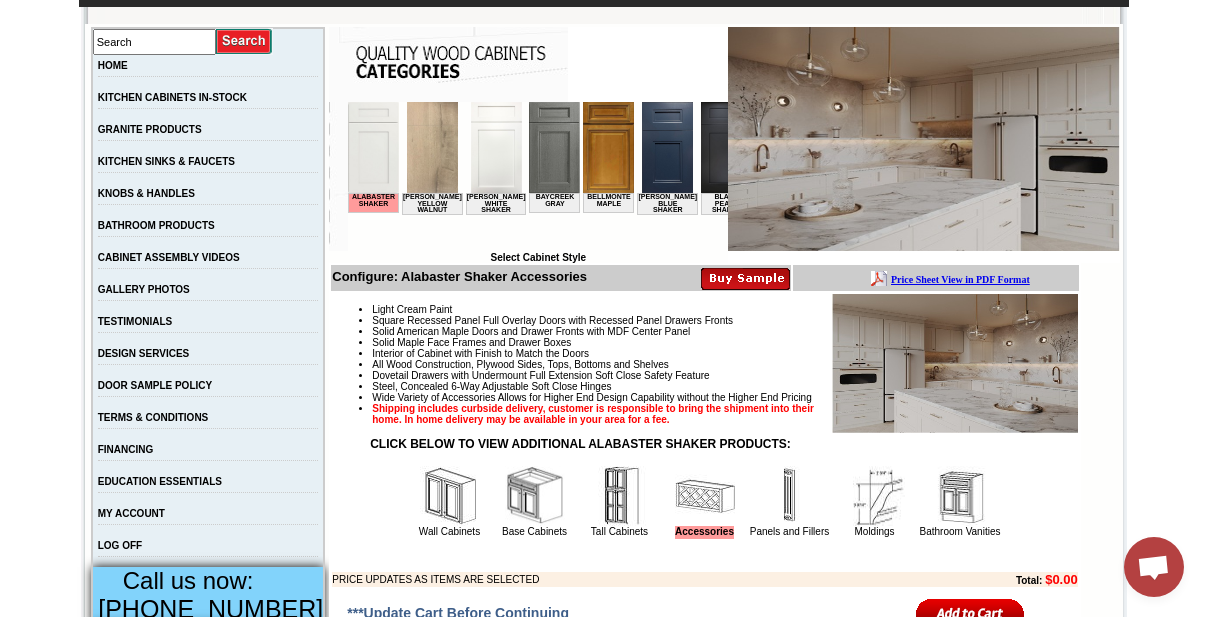 scroll, scrollTop: 327, scrollLeft: 0, axis: vertical 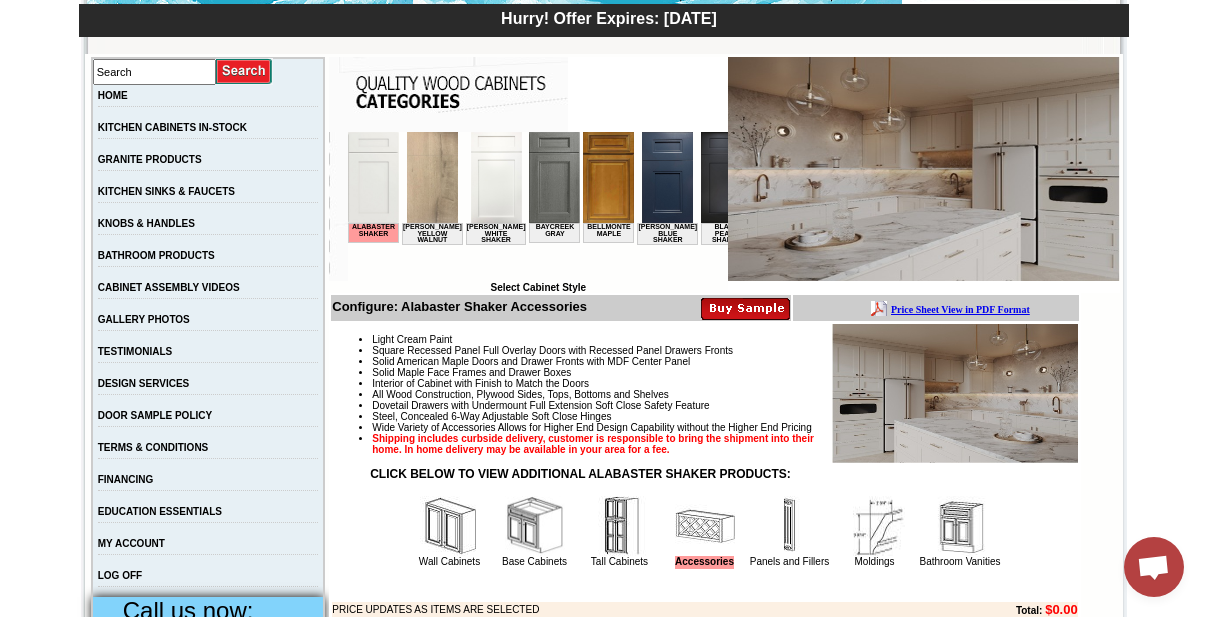 drag, startPoint x: 476, startPoint y: 199, endPoint x: 538, endPoint y: 229, distance: 68.8767 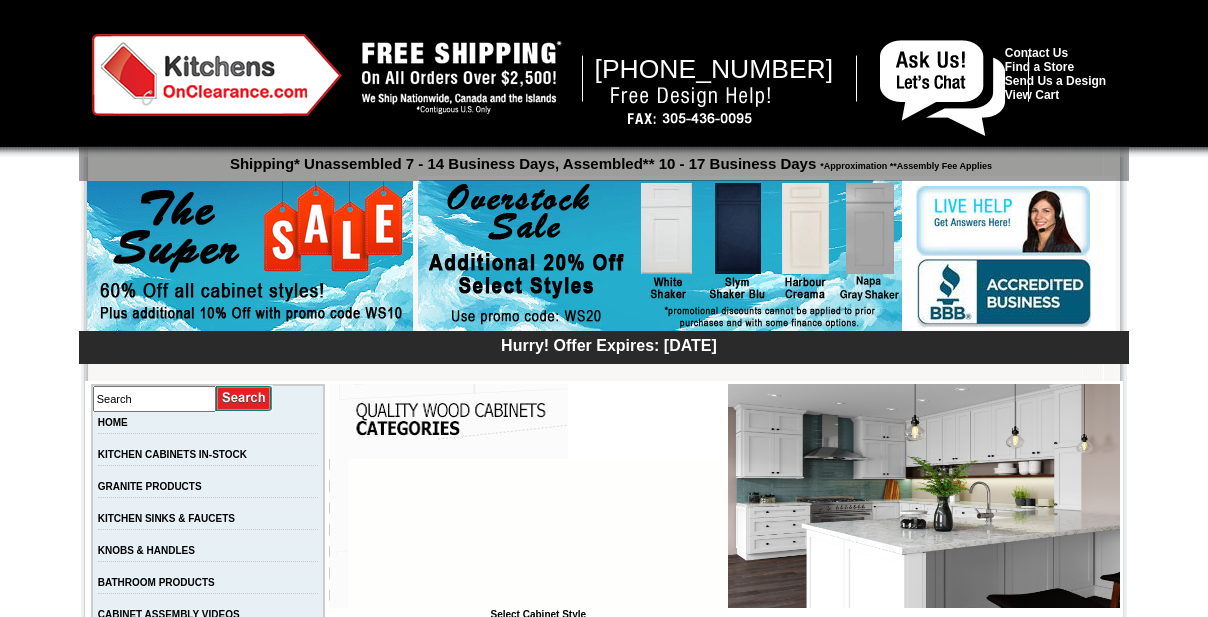 scroll, scrollTop: 181, scrollLeft: 0, axis: vertical 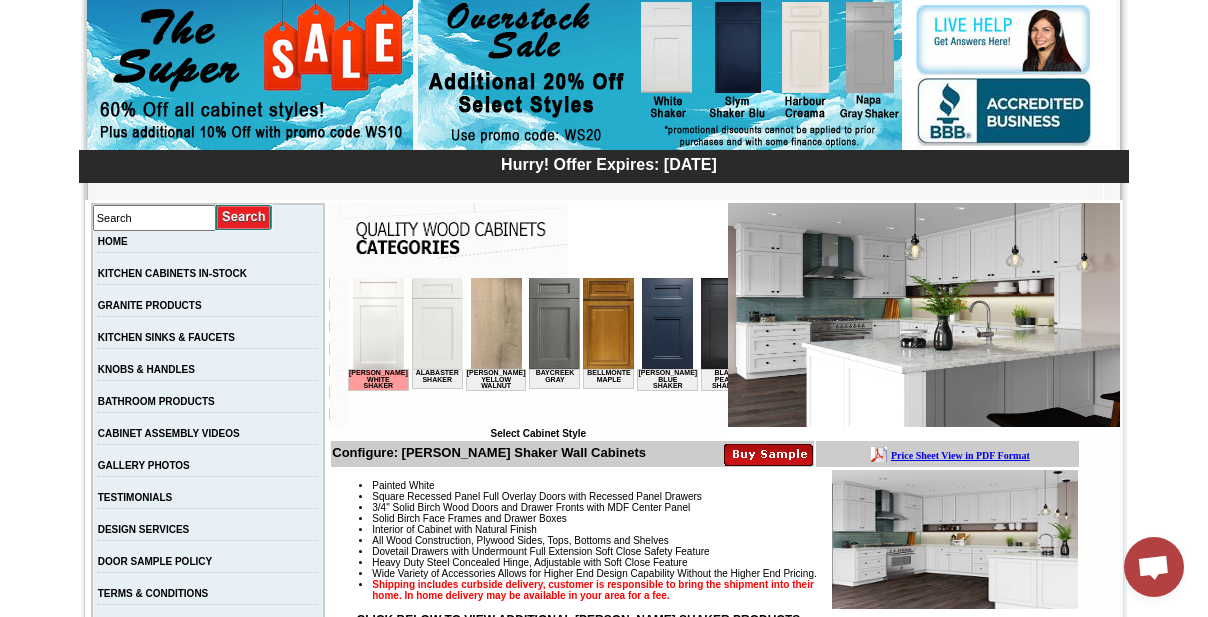 click at bounding box center [667, 323] 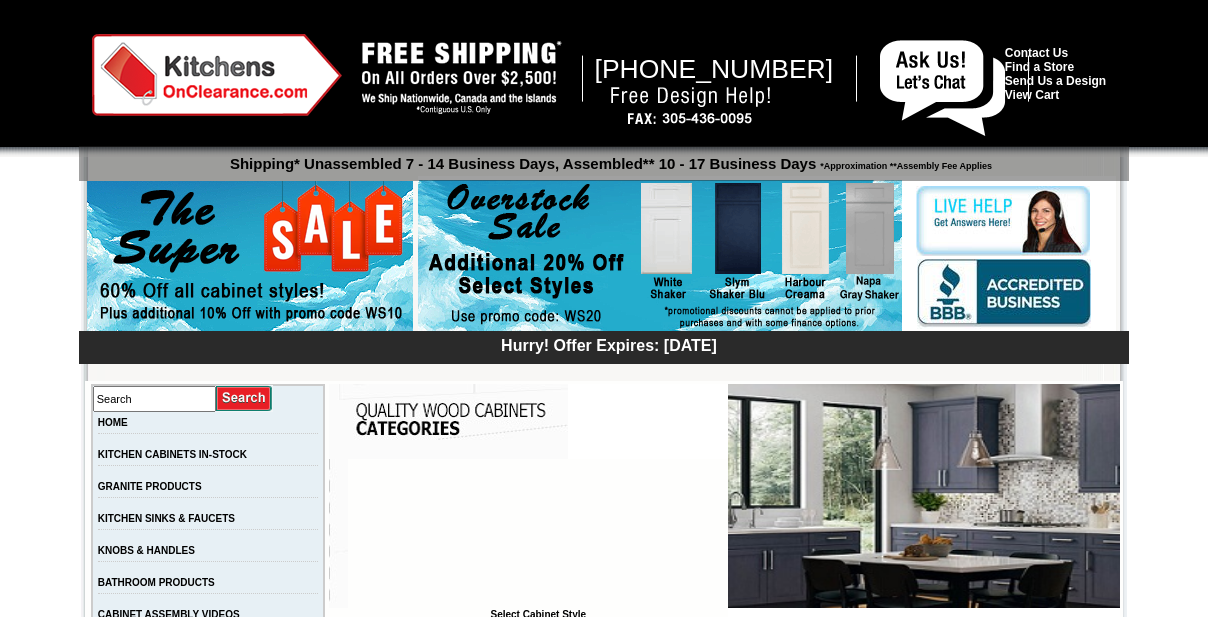 scroll, scrollTop: 0, scrollLeft: 0, axis: both 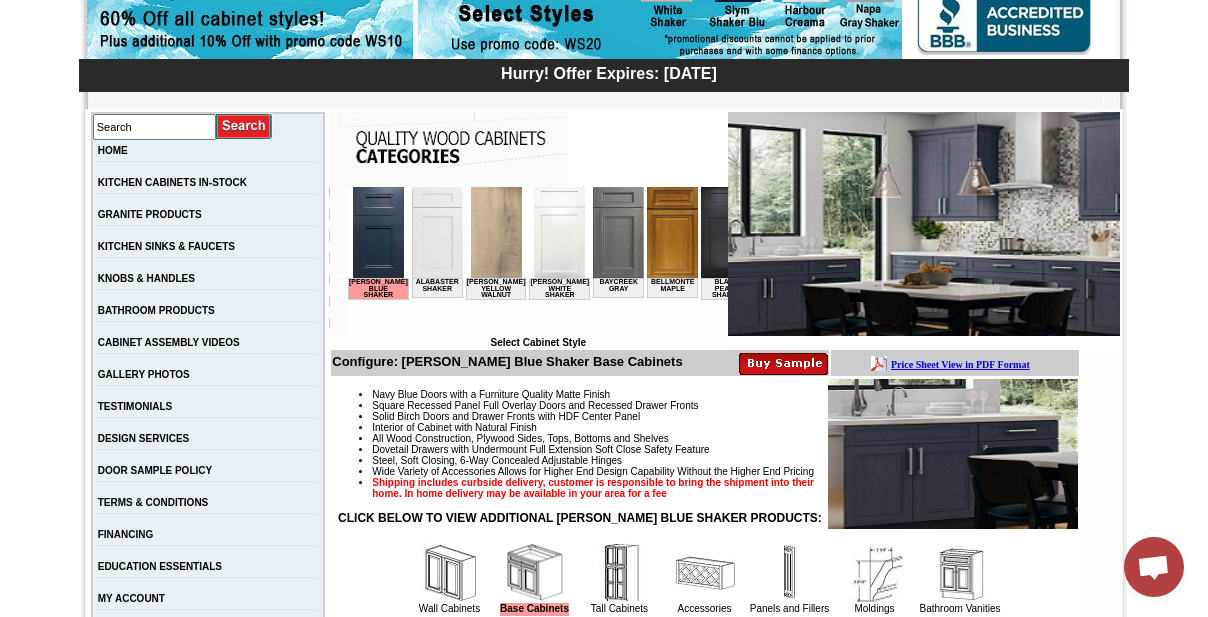 click on "Square Recessed Panel Full Overlay Doors and Recessed Drawer Fronts" at bounding box center [535, 405] 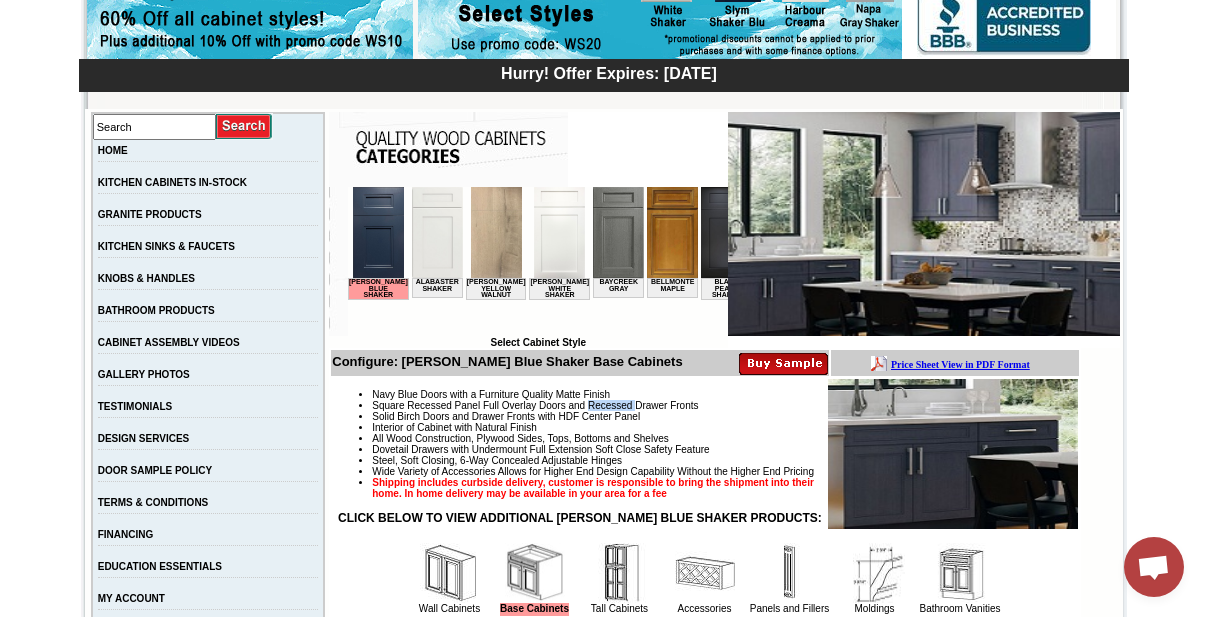 click on "Square Recessed Panel Full Overlay Doors and Recessed Drawer Fronts" at bounding box center [535, 405] 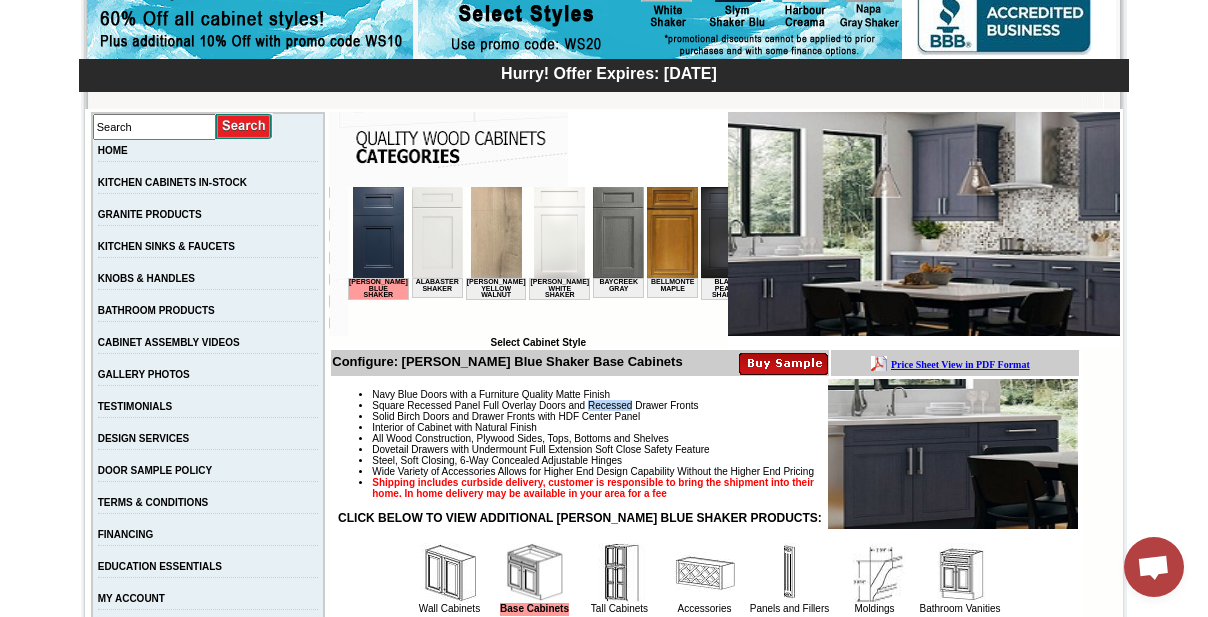 copy on "Recessed" 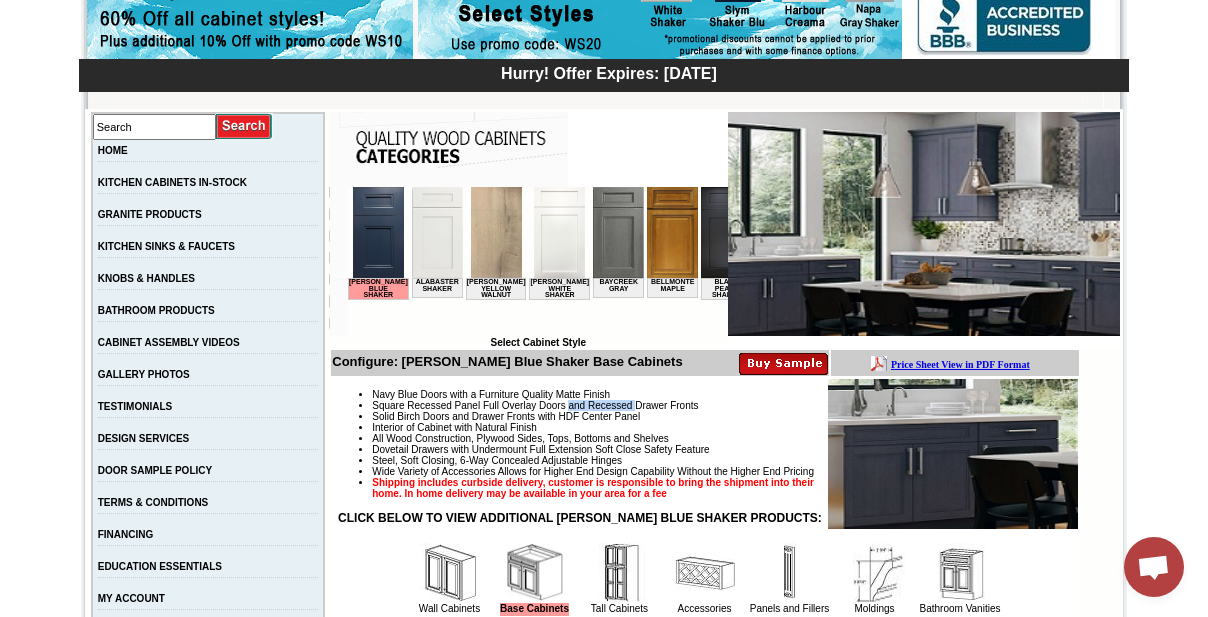 drag, startPoint x: 568, startPoint y: 405, endPoint x: 636, endPoint y: 407, distance: 68.0294 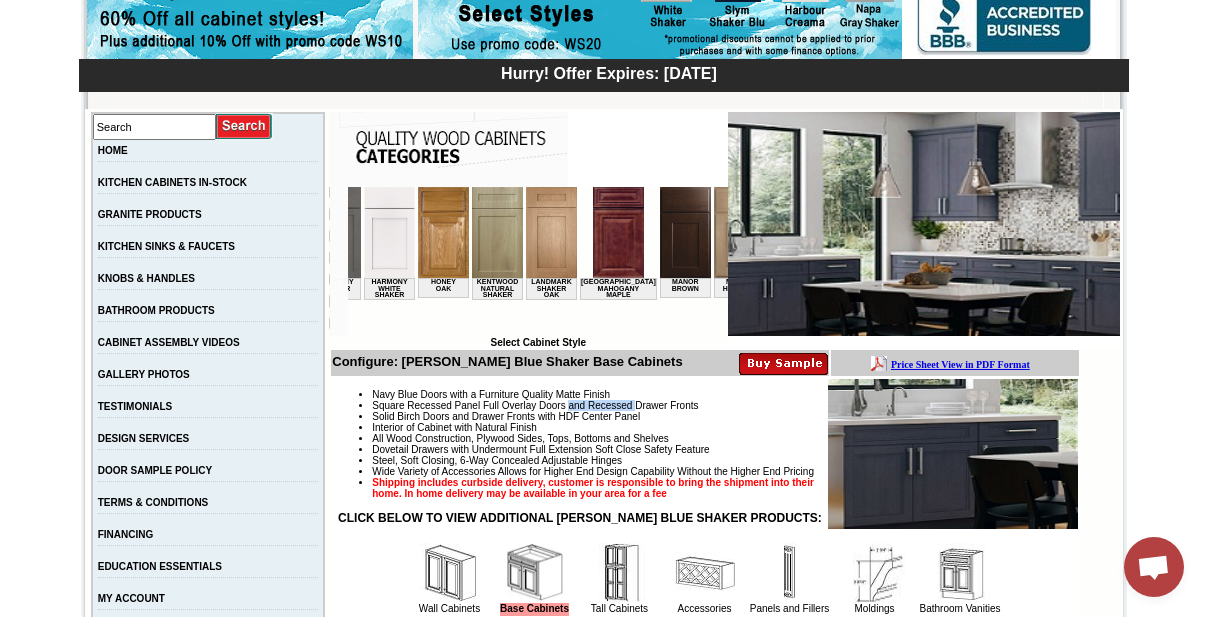 scroll, scrollTop: 0, scrollLeft: 1560, axis: horizontal 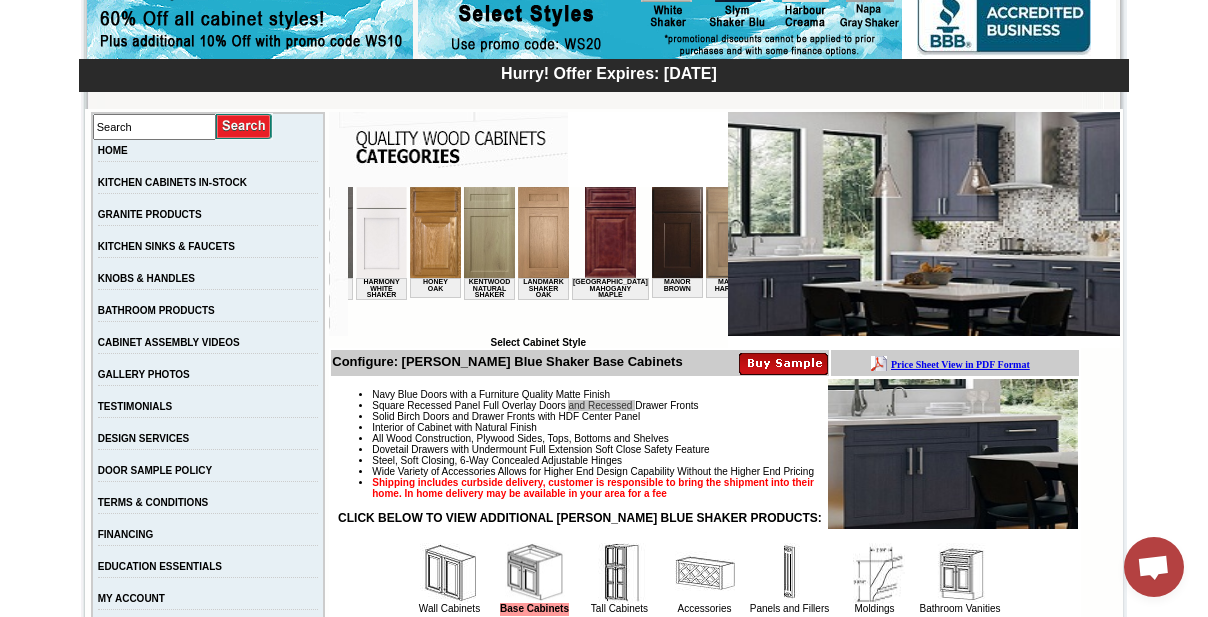 click at bounding box center [677, 232] 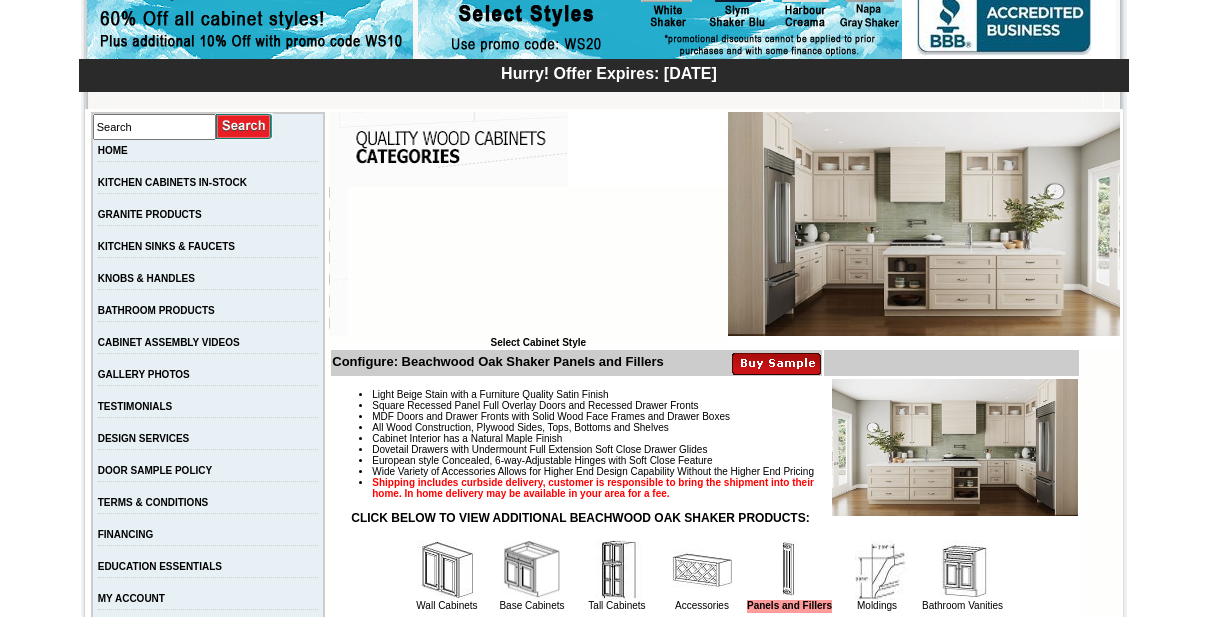 scroll, scrollTop: 272, scrollLeft: 0, axis: vertical 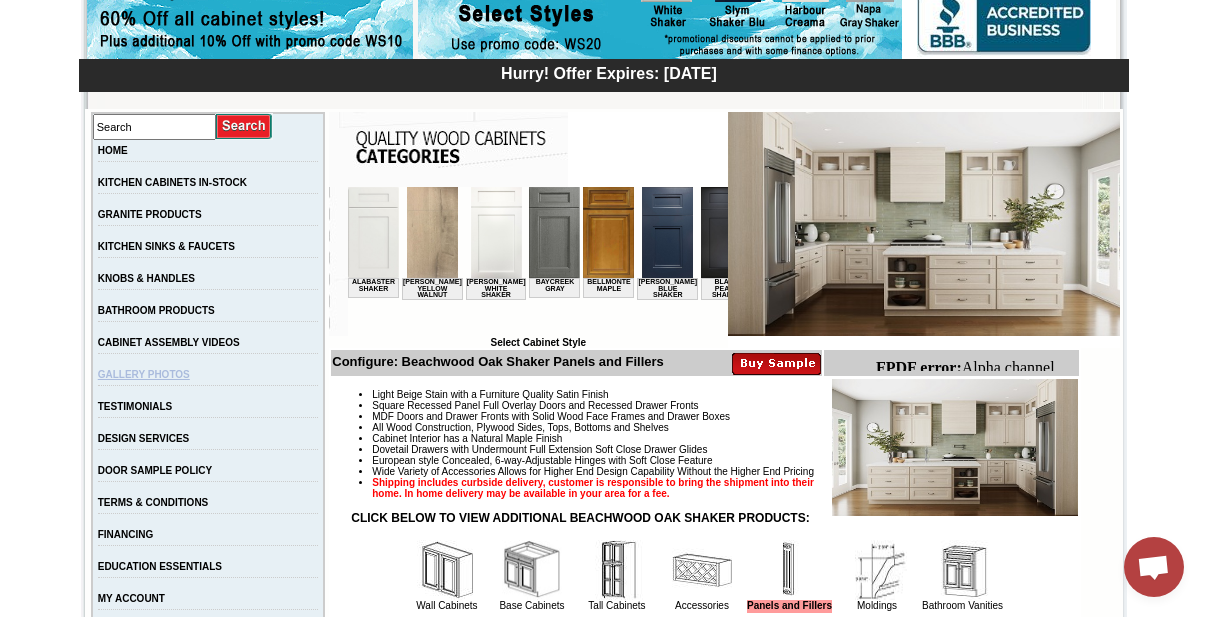 click on "GALLERY PHOTOS" at bounding box center (144, 374) 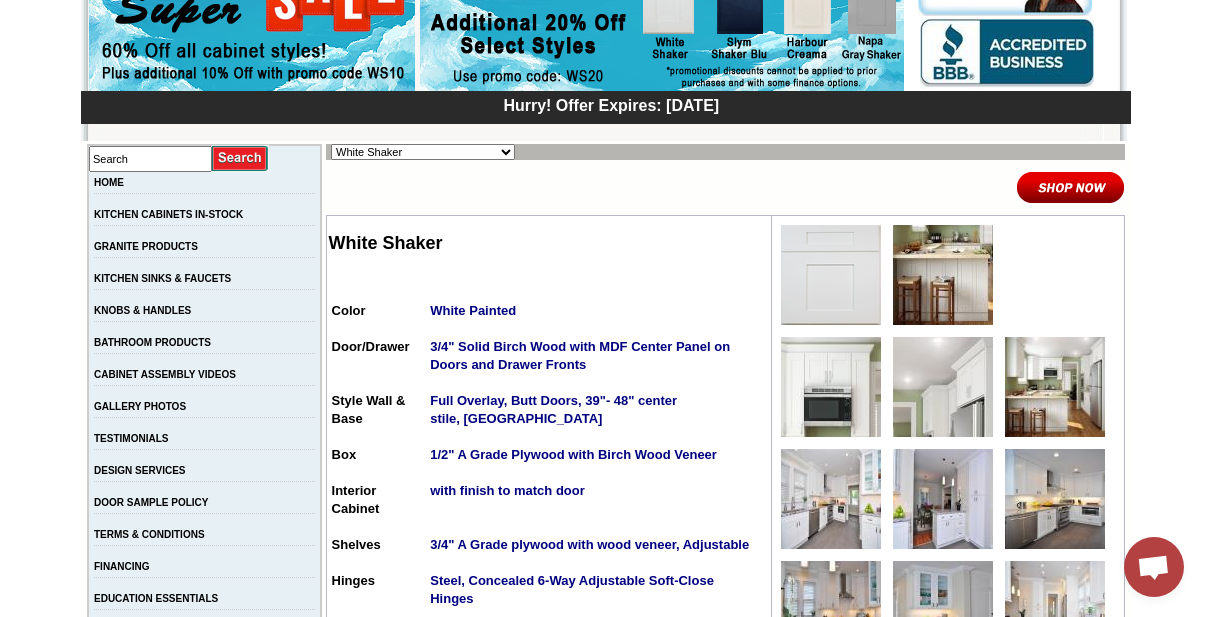 scroll, scrollTop: 272, scrollLeft: 0, axis: vertical 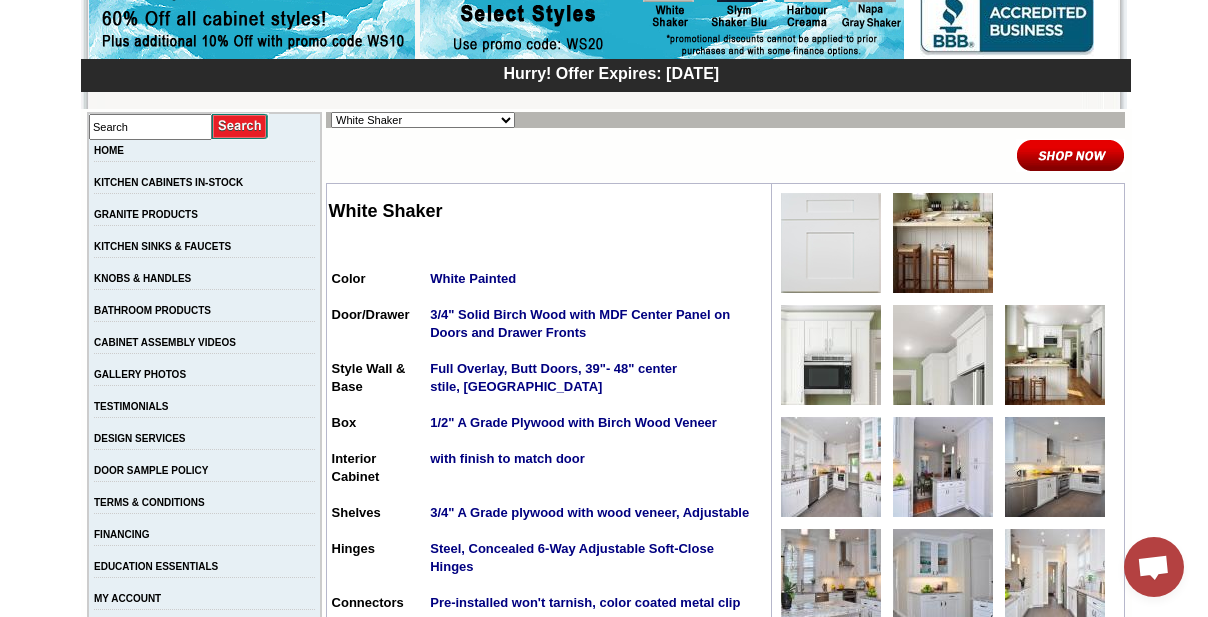 click on "Alabaster Shaker [PERSON_NAME] Yellow Walnut [PERSON_NAME] Shaker Baycreek Gray Bellmonte Maple [PERSON_NAME] Blue Shaker Black Pearl Shaker Black Valley Shaker Blue Aura Shaker Blue Linen Blue Night Blue Royalle Blue Valley Shaker Brentwood Shaker Charlotte Spice Concord Cherry Shaker Cream Valley Shaker Dark Epic Shaker Della Gloss Slate [PERSON_NAME] White [PERSON_NAME] Gloss Ebony Stained Shaker Galvyston Green Shaker Gray Mist Hanover Stone Harbour Creama Harmony Shaker Mist Harmony White Shaker Honey Oak Kentwood Natural Shaker Landmark Shaker Oak Madison Mahogany [GEOGRAPHIC_DATA] [GEOGRAPHIC_DATA] [GEOGRAPHIC_DATA] [GEOGRAPHIC_DATA] [GEOGRAPHIC_DATA] White Maxwell Yellow Oak Merrimac Cinder Monterey Grey Mountain Gray Napa Gray Shaker [PERSON_NAME] Matte Sand [PERSON_NAME] Ocean Matte Oxford White Polished Ivory Rayne Blue Matte Rayne Matte Black Rayne Matte Green Rayne White Matte Salona Sage Seattle Gray Silver Horizon Slym Brown Shaker Slym Shaker Blu Slym Shaker Oak Slym Shaker Sand Slym White Shaker Soho White [PERSON_NAME] Shaker Taupe Linen Shaker" at bounding box center (423, 120) 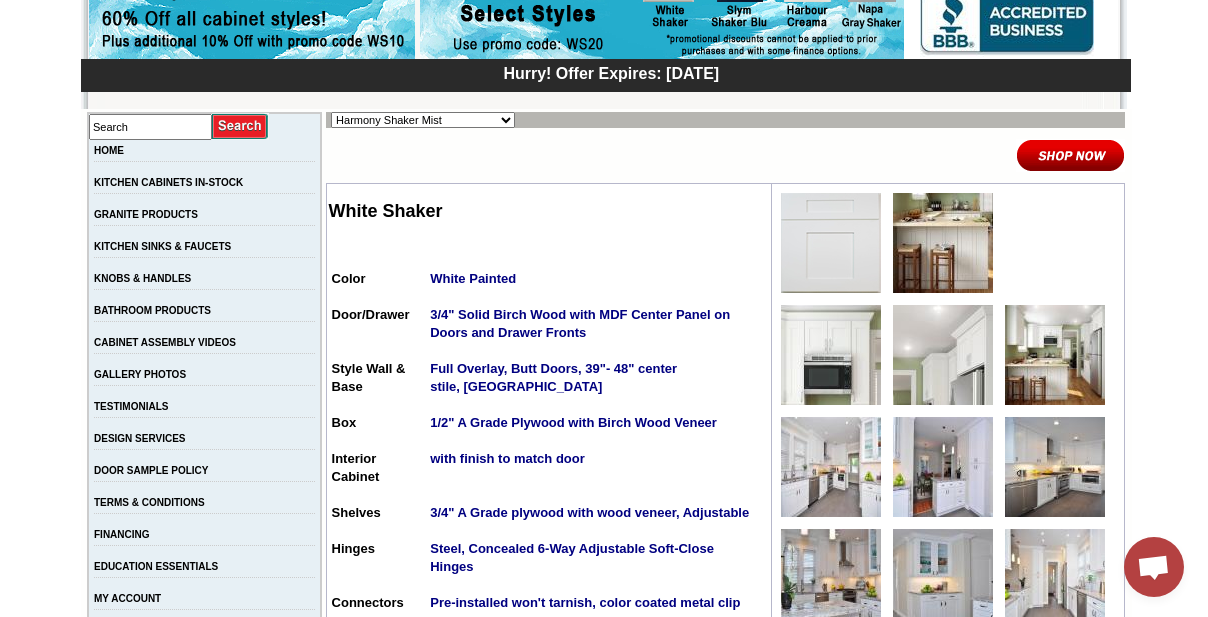 click on "Alabaster Shaker [PERSON_NAME] Yellow Walnut [PERSON_NAME] Shaker Baycreek Gray Bellmonte Maple [PERSON_NAME] Blue Shaker Black Pearl Shaker Black Valley Shaker Blue Aura Shaker Blue Linen Blue Night Blue Royalle Blue Valley Shaker Brentwood Shaker Charlotte Spice Concord Cherry Shaker Cream Valley Shaker Dark Epic Shaker Della Gloss Slate [PERSON_NAME] White [PERSON_NAME] Gloss Ebony Stained Shaker Galvyston Green Shaker Gray Mist Hanover Stone Harbour Creama Harmony Shaker Mist Harmony White Shaker Honey Oak Kentwood Natural Shaker Landmark Shaker Oak Madison Mahogany [GEOGRAPHIC_DATA] [GEOGRAPHIC_DATA] [GEOGRAPHIC_DATA] [GEOGRAPHIC_DATA] [GEOGRAPHIC_DATA] White Maxwell Yellow Oak Merrimac Cinder Monterey Grey Mountain Gray Napa Gray Shaker [PERSON_NAME] Matte Sand [PERSON_NAME] Ocean Matte Oxford White Polished Ivory Rayne Blue Matte Rayne Matte Black Rayne Matte Green Rayne White Matte Salona Sage Seattle Gray Silver Horizon Slym Brown Shaker Slym Shaker Blu Slym Shaker Oak Slym Shaker Sand Slym White Shaker Soho White [PERSON_NAME] Shaker Taupe Linen Shaker" at bounding box center (423, 120) 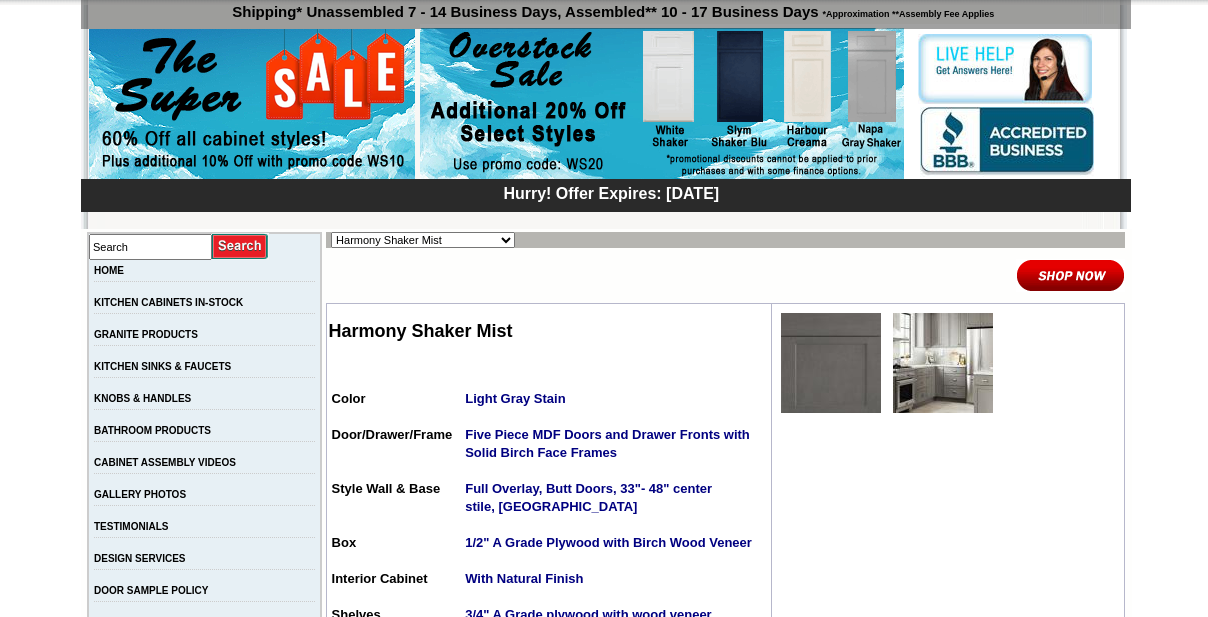 scroll, scrollTop: 181, scrollLeft: 0, axis: vertical 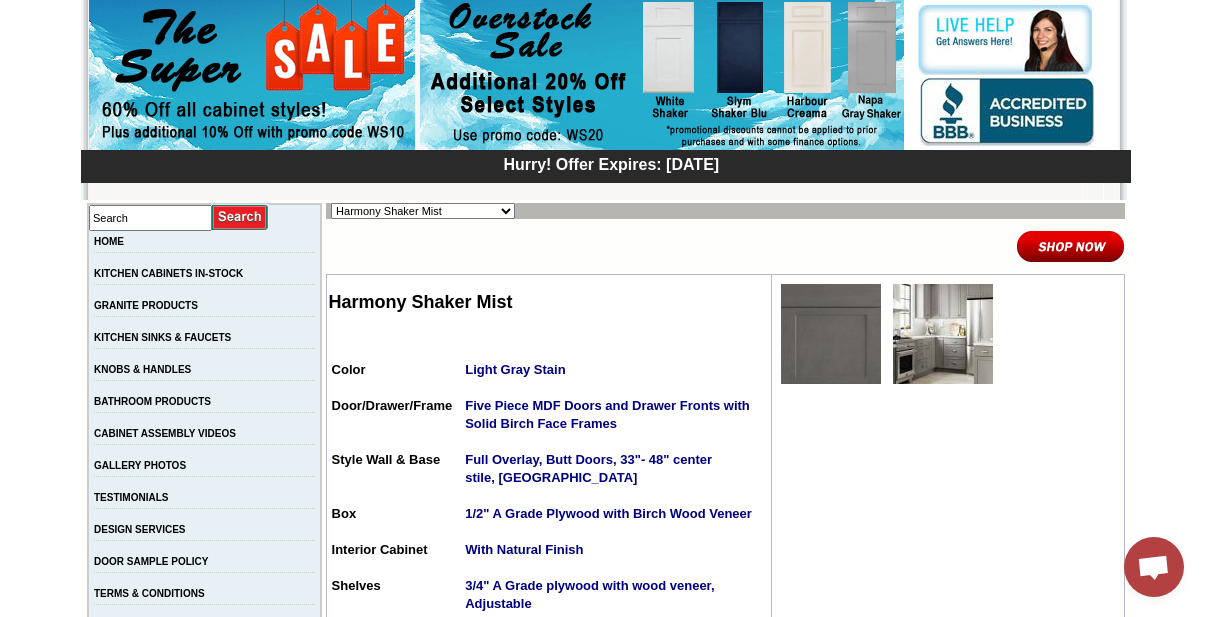 click at bounding box center [943, 334] 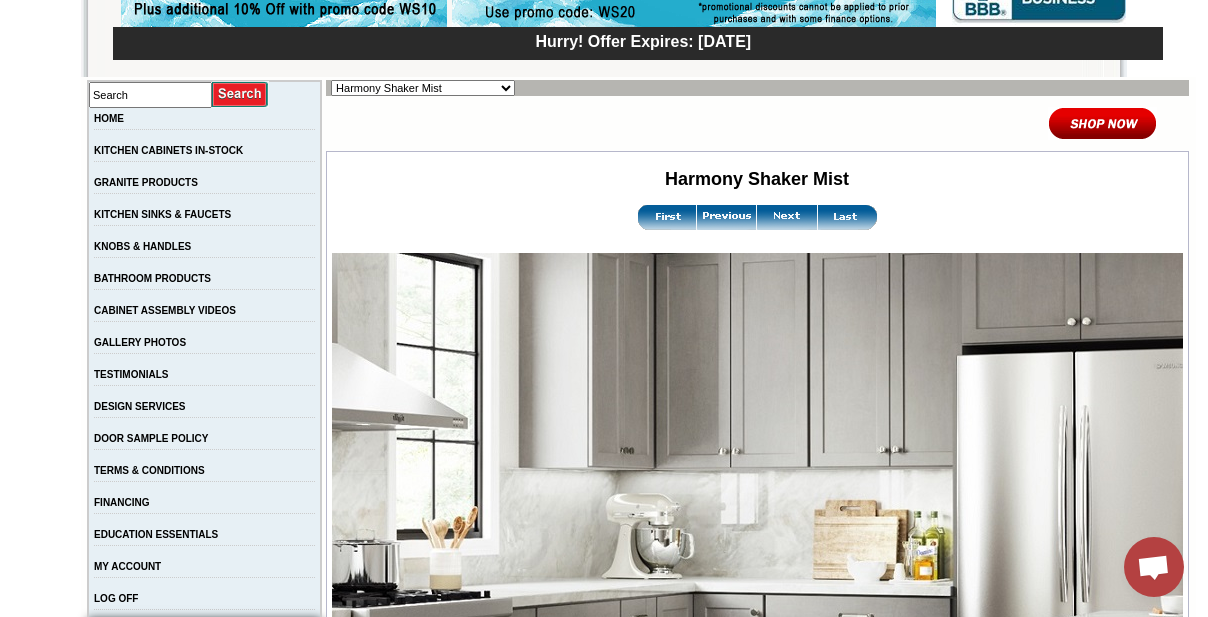 scroll, scrollTop: 272, scrollLeft: 0, axis: vertical 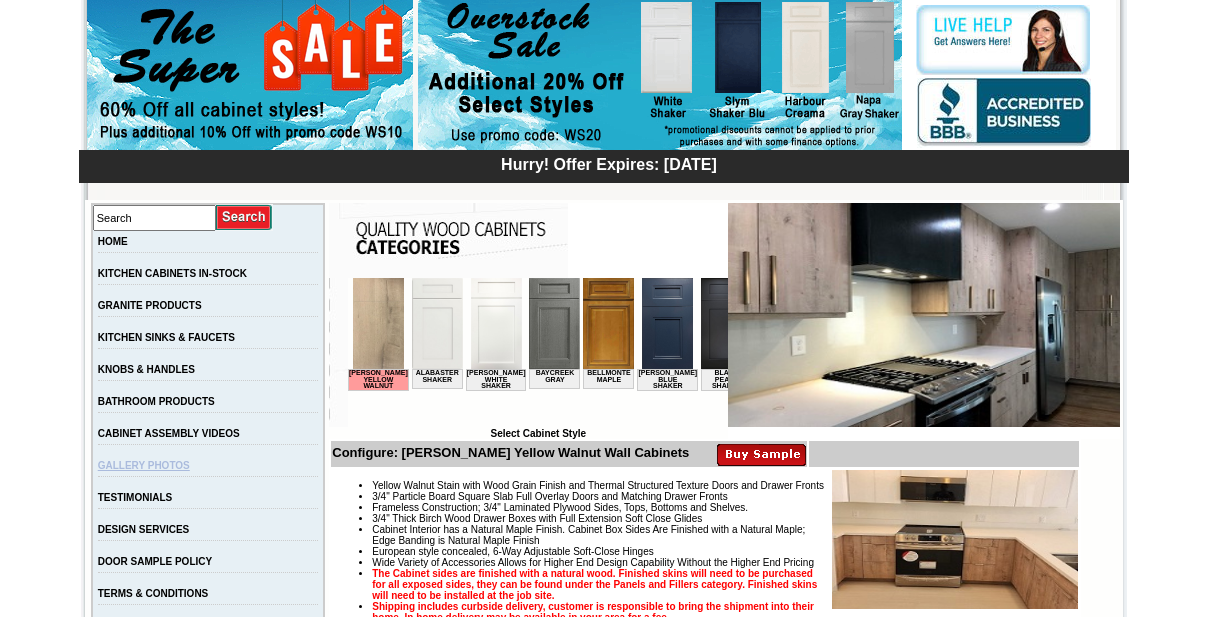 click on "GALLERY PHOTOS" at bounding box center (144, 465) 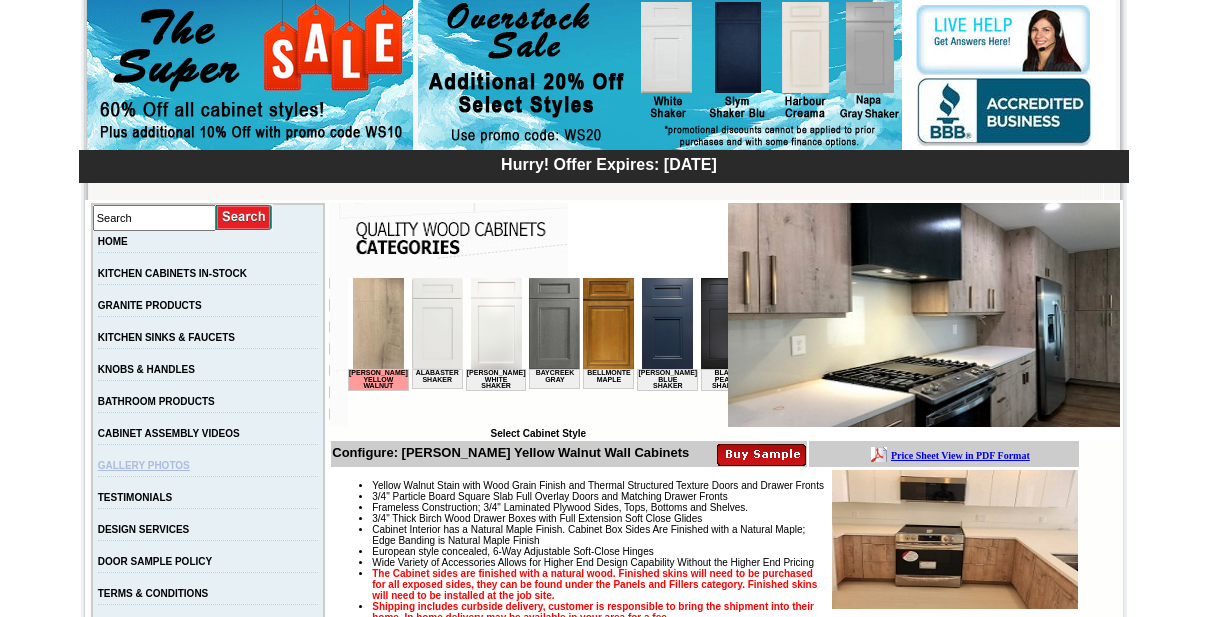 scroll, scrollTop: 181, scrollLeft: 0, axis: vertical 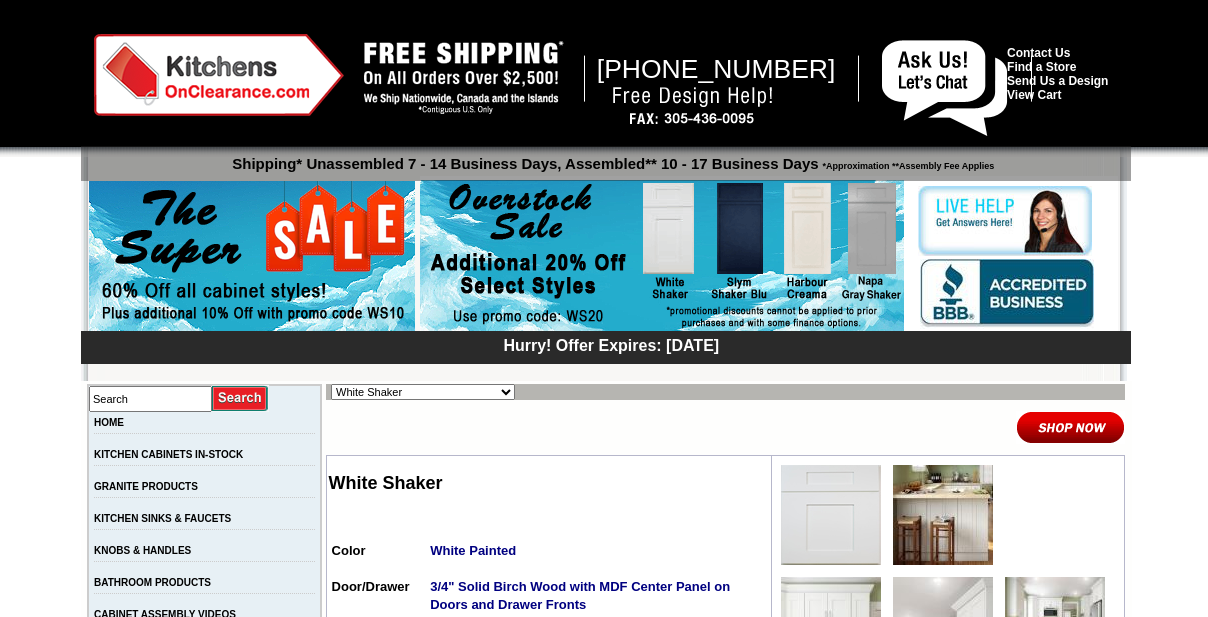 click on "Alabaster Shaker Altmann Yellow Walnut Ashton White Shaker Baycreek Gray Bellmonte Maple Belton Blue Shaker Black Pearl Shaker Black Valley Shaker Blue Aura Shaker Blue Linen Blue Night Blue Royalle Blue Valley Shaker Brentwood Shaker Charlotte Spice Concord Cherry Shaker Cream Valley Shaker Dark Epic Shaker Della Gloss Slate Della Matte White Della White Gloss Ebony Stained Shaker Galvyston Green Shaker Gray Mist Hanover Stone Harbour Creama Harmony Shaker Mist Harmony White Shaker Honey Oak Kentwood Natural Shaker Landmark Shaker Oak Madison Mahogany Maple Manor Brown Manor Harvest Manor Slate Manor Stone Manor White Maxwell Yellow Oak Merrimac Cinder Monterey Grey Mountain Gray Napa Gray Shaker Nash Matte Sand Nash Ocean Matte Oxford White Polished Ivory Rayne Blue Matte Rayne Matte Black Rayne Matte Green Rayne White Matte Salona Sage Seattle Gray Silver Horizon Slym Brown Shaker Slym Shaker Blu Slym Shaker Oak Slym Shaker Sand Slym White Shaker Soho White Tamryn Green Shaker Taupe Linen Shaker" at bounding box center [423, 392] 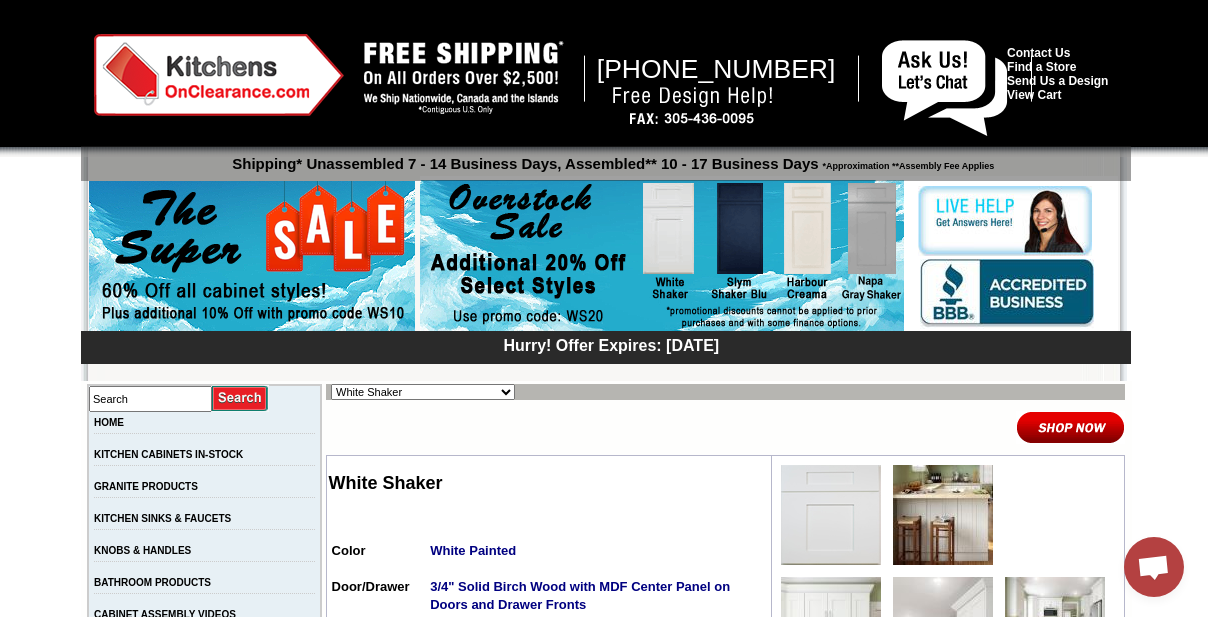 select on "/gallery.php?RollID=Altmann_Yellow_Walnut" 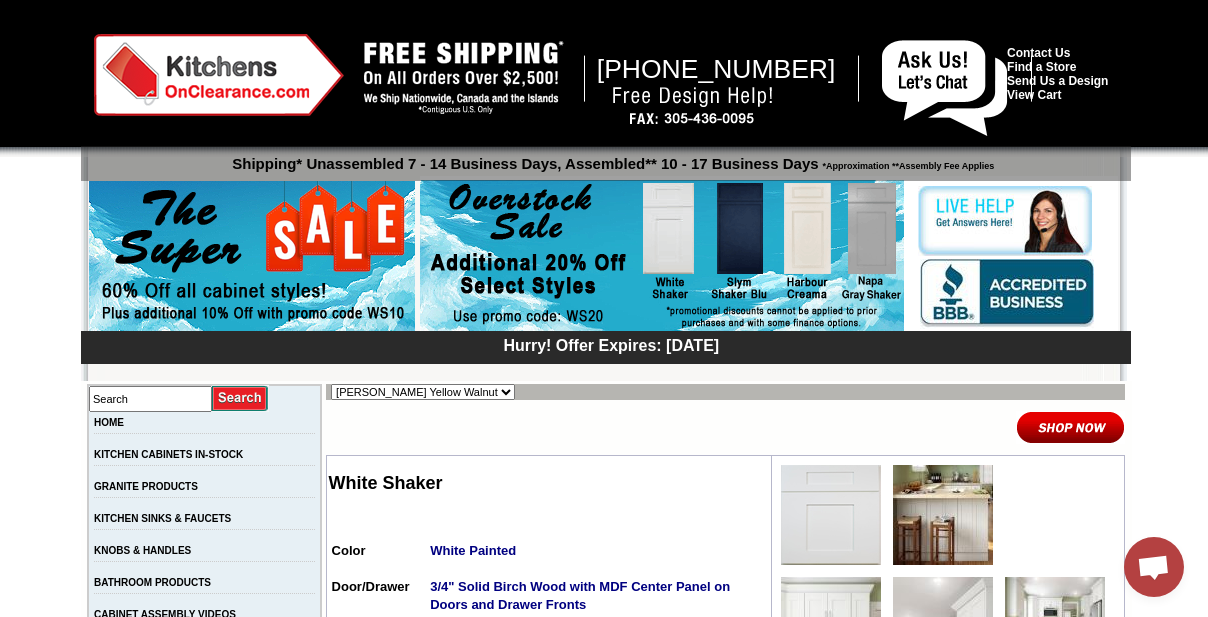 click on "Alabaster Shaker Altmann Yellow Walnut Ashton White Shaker Baycreek Gray Bellmonte Maple Belton Blue Shaker Black Pearl Shaker Black Valley Shaker Blue Aura Shaker Blue Linen Blue Night Blue Royalle Blue Valley Shaker Brentwood Shaker Charlotte Spice Concord Cherry Shaker Cream Valley Shaker Dark Epic Shaker Della Gloss Slate Della Matte White Della White Gloss Ebony Stained Shaker Galvyston Green Shaker Gray Mist Hanover Stone Harbour Creama Harmony Shaker Mist Harmony White Shaker Honey Oak Kentwood Natural Shaker Landmark Shaker Oak Madison Mahogany Maple Manor Brown Manor Harvest Manor Slate Manor Stone Manor White Maxwell Yellow Oak Merrimac Cinder Monterey Grey Mountain Gray Napa Gray Shaker Nash Matte Sand Nash Ocean Matte Oxford White Polished Ivory Rayne Blue Matte Rayne Matte Black Rayne Matte Green Rayne White Matte Salona Sage Seattle Gray Silver Horizon Slym Brown Shaker Slym Shaker Blu Slym Shaker Oak Slym Shaker Sand Slym White Shaker Soho White Tamryn Green Shaker Taupe Linen Shaker" at bounding box center [423, 392] 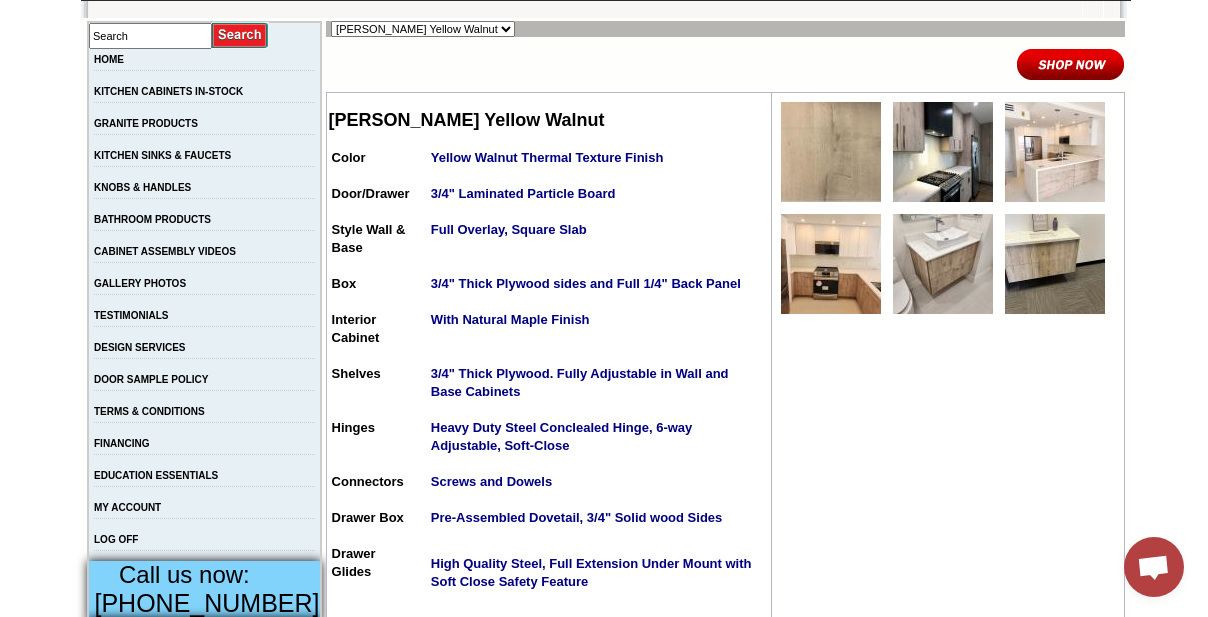scroll, scrollTop: 272, scrollLeft: 0, axis: vertical 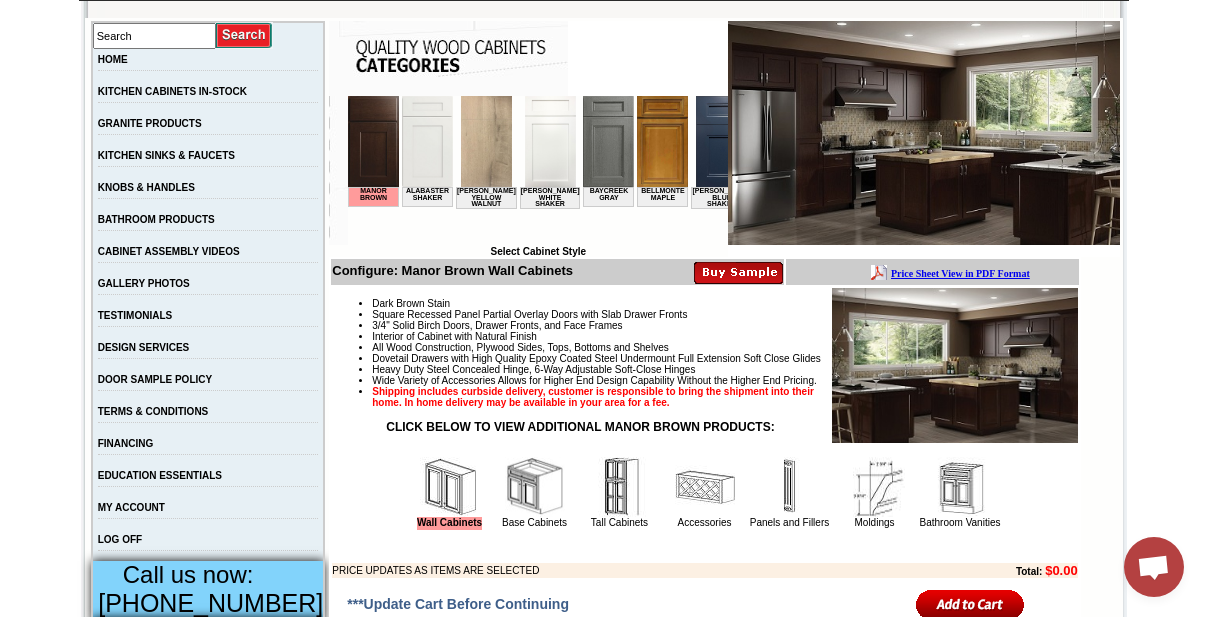 click on "Select Cabinet Style" at bounding box center [724, 3513] 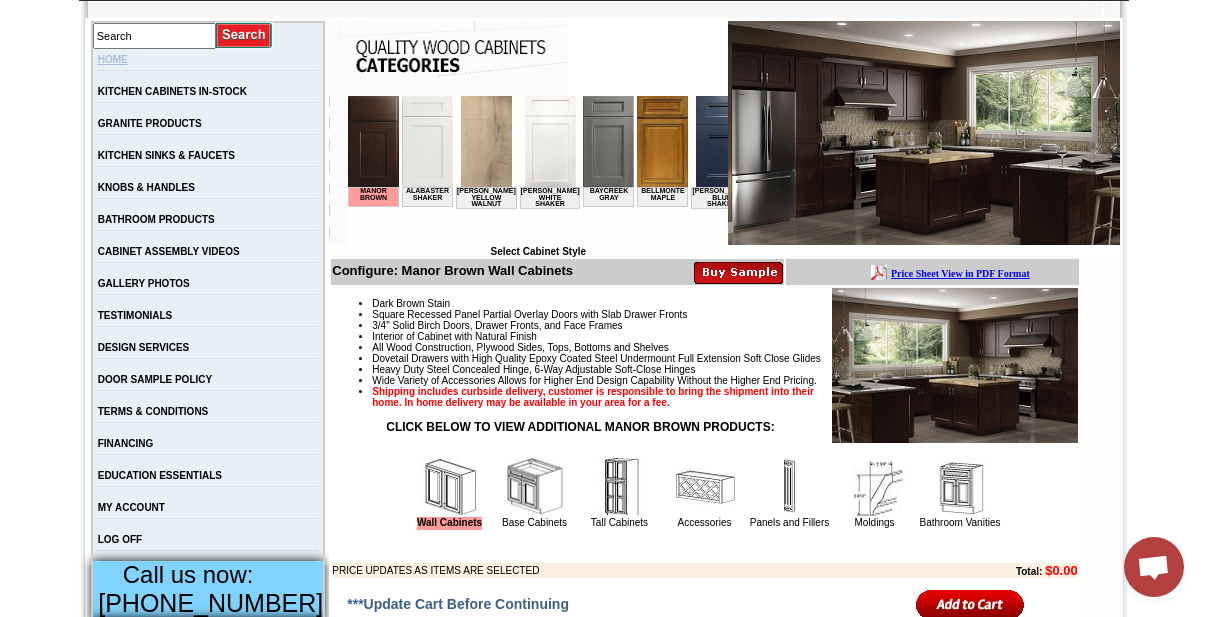 click on "HOME" at bounding box center (113, 59) 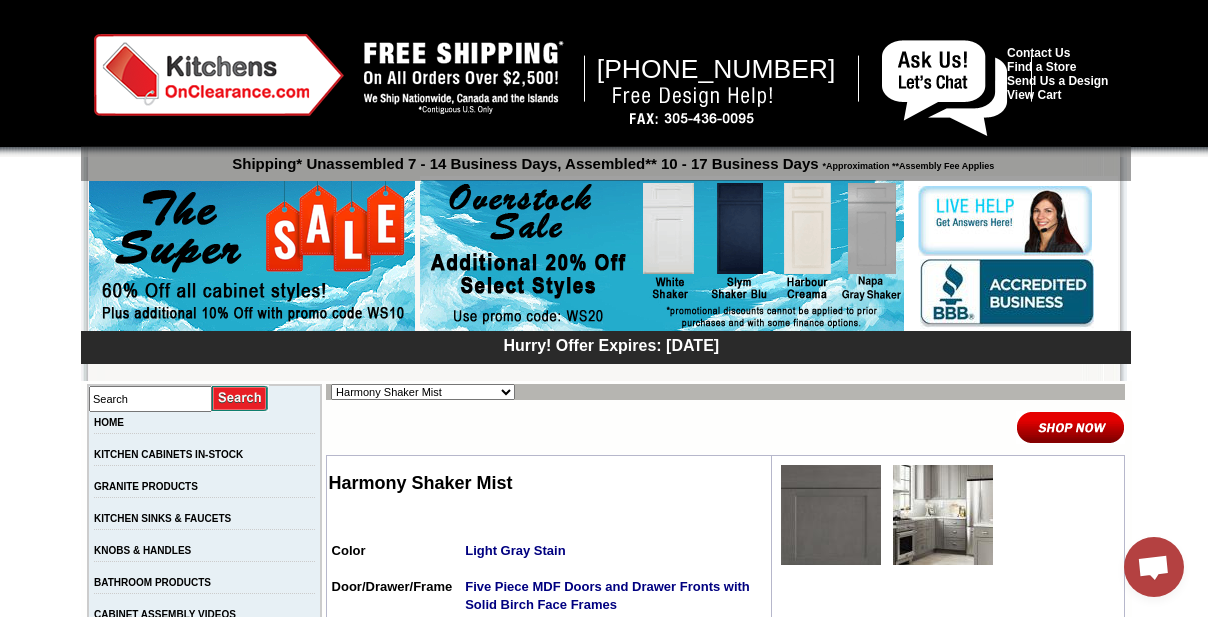 scroll, scrollTop: 181, scrollLeft: 0, axis: vertical 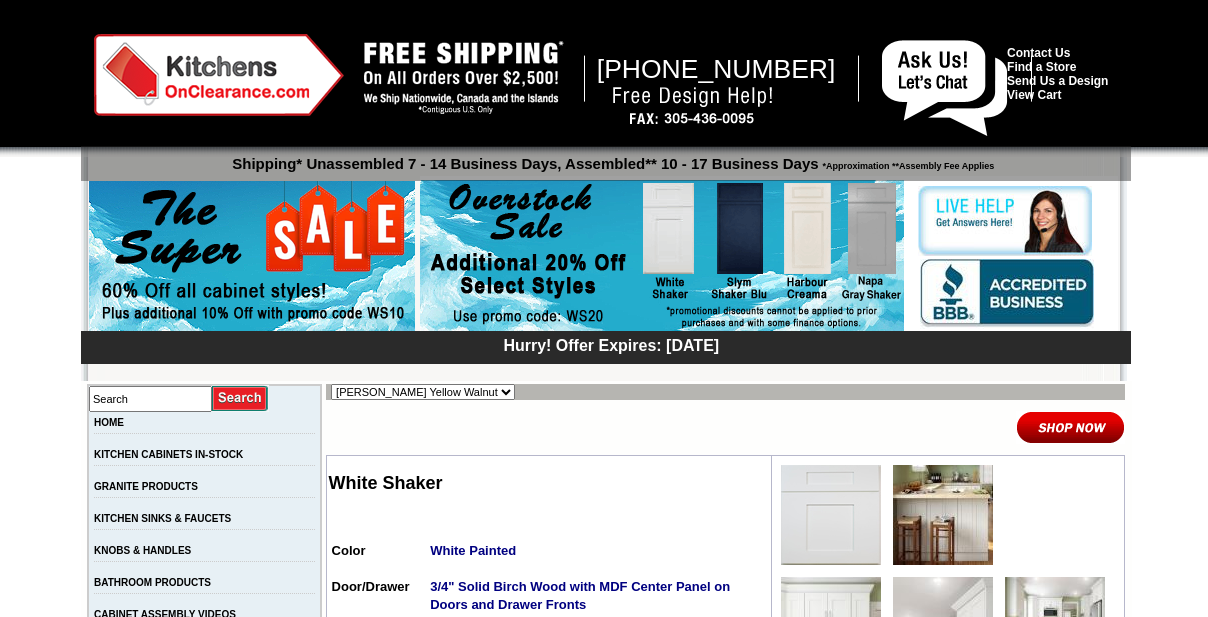 select on "/gallery.php?RollID=Altmann_Yellow_Walnut" 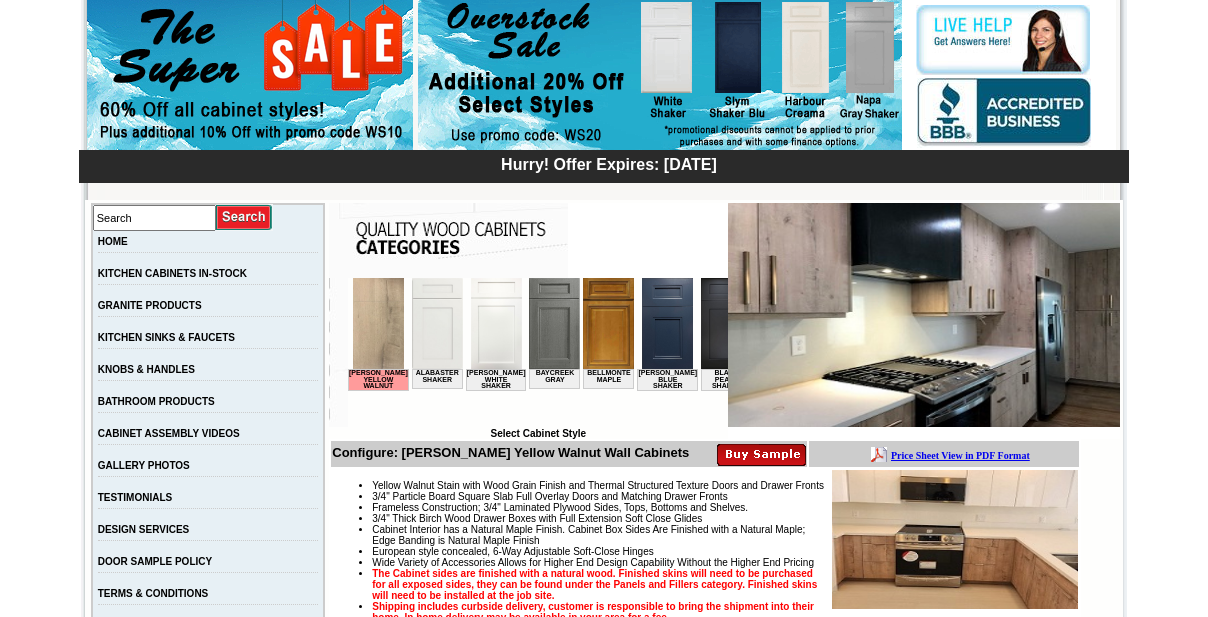 scroll, scrollTop: 181, scrollLeft: 0, axis: vertical 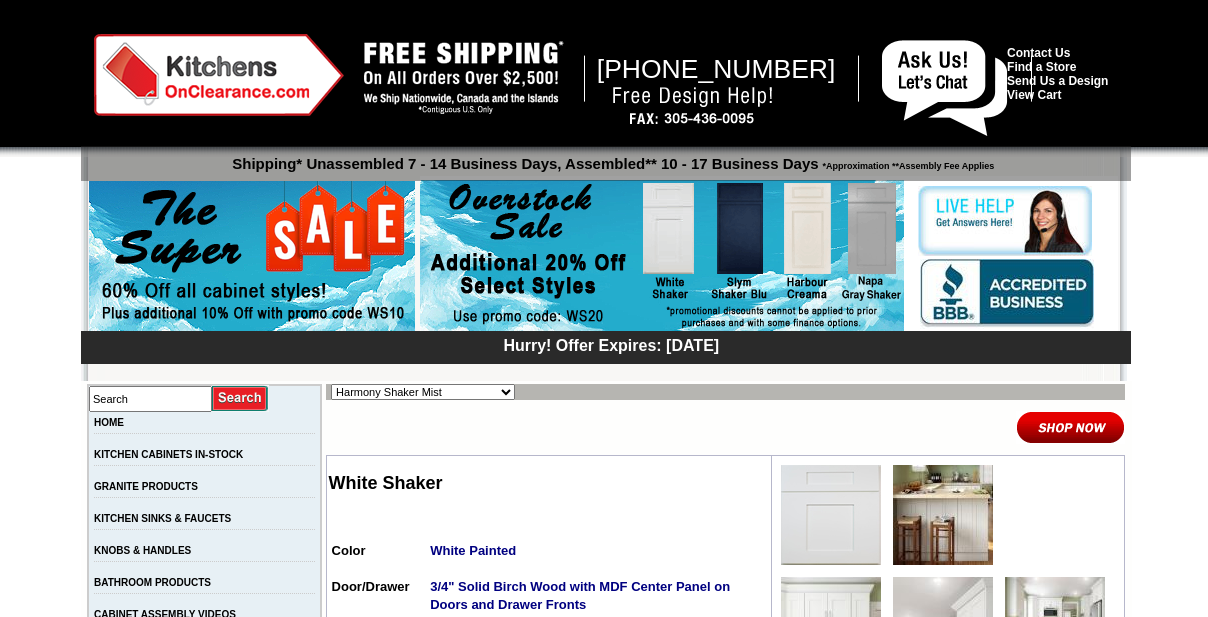 select on "/gallery.php?RollID=Harmony_Shaker_Mist" 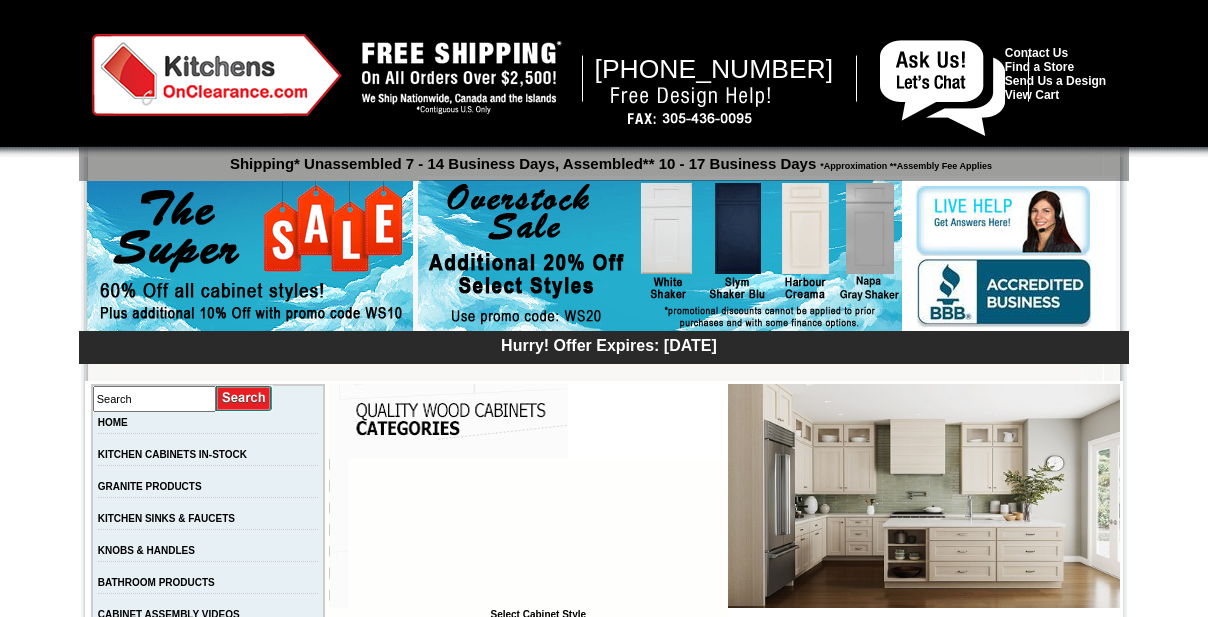 scroll, scrollTop: 272, scrollLeft: 0, axis: vertical 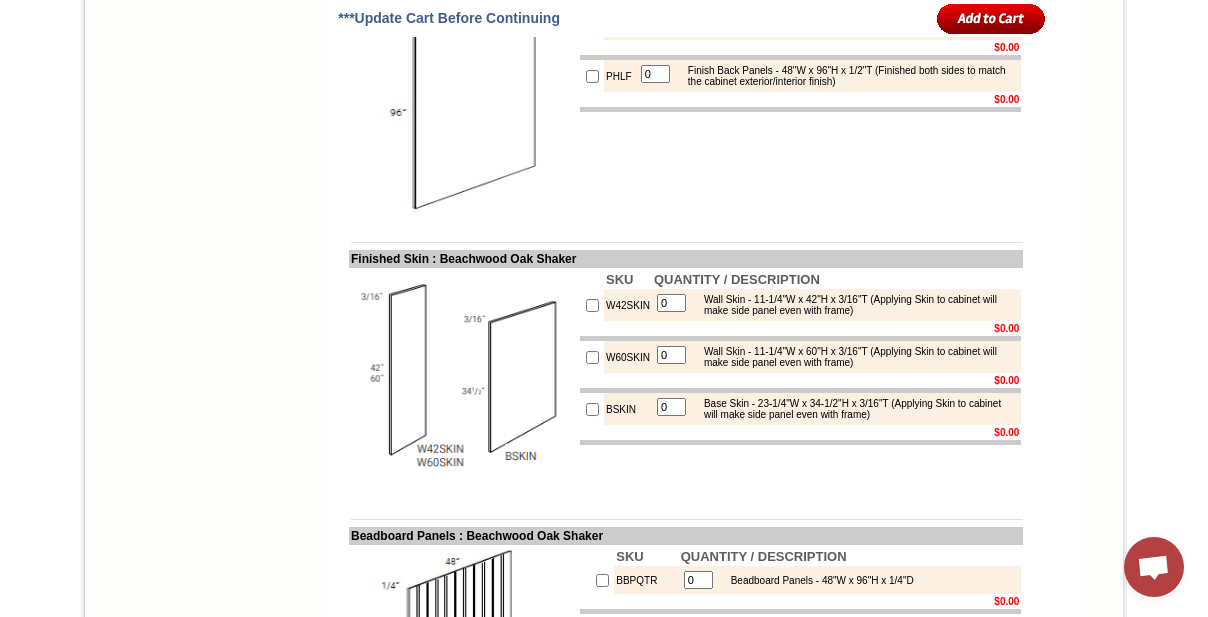 click on "W42SKIN" at bounding box center [628, 305] 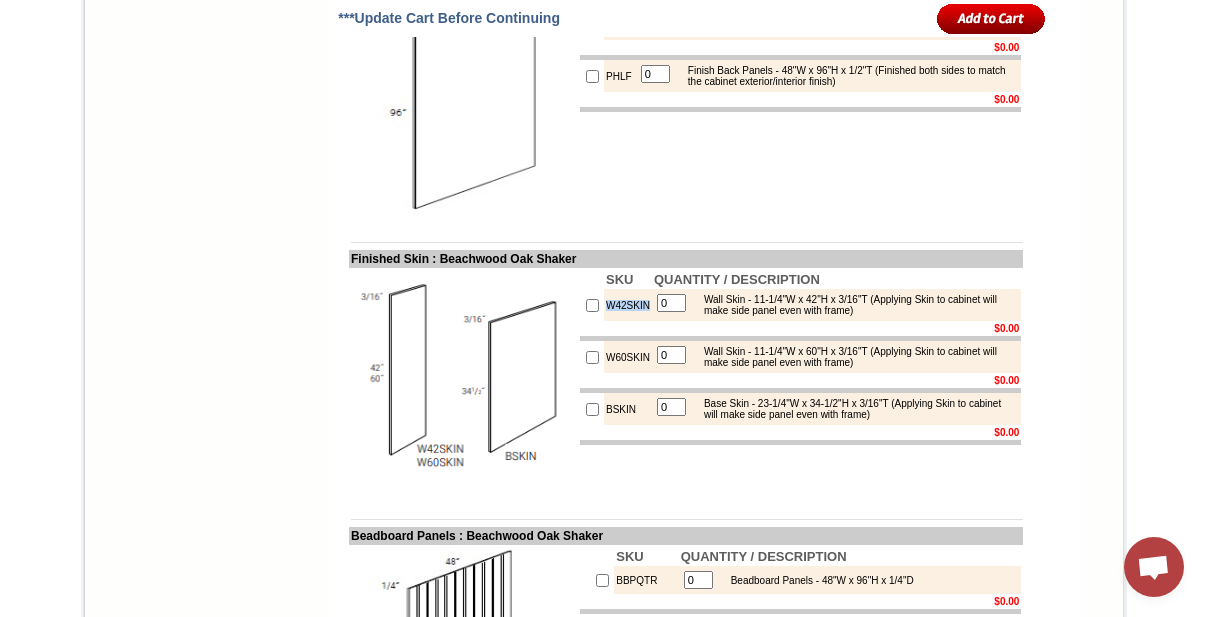 click on "W42SKIN" at bounding box center [628, 305] 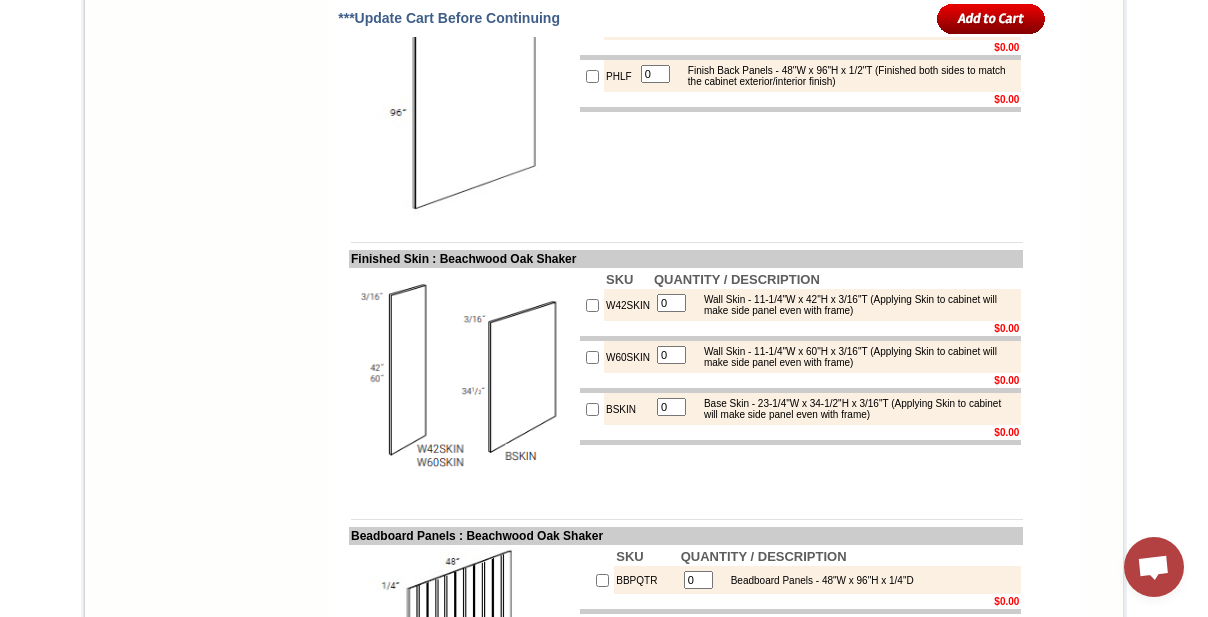 click on "SKU
QUANTITY / DESCRIPTION
W42SKIN
0 Wall Skin - 11-1/4"W x 42"H x 3/16"T (Applying Skin to cabinet will make side panel even with frame)
$0.00
W60SKIN
0 Wall Skin - 11-1/4"W x 60"H x 3/16"T (Applying Skin to cabinet will make side panel even with frame)
$0.00
BSKIN
0
$0.00" at bounding box center [800, 382] 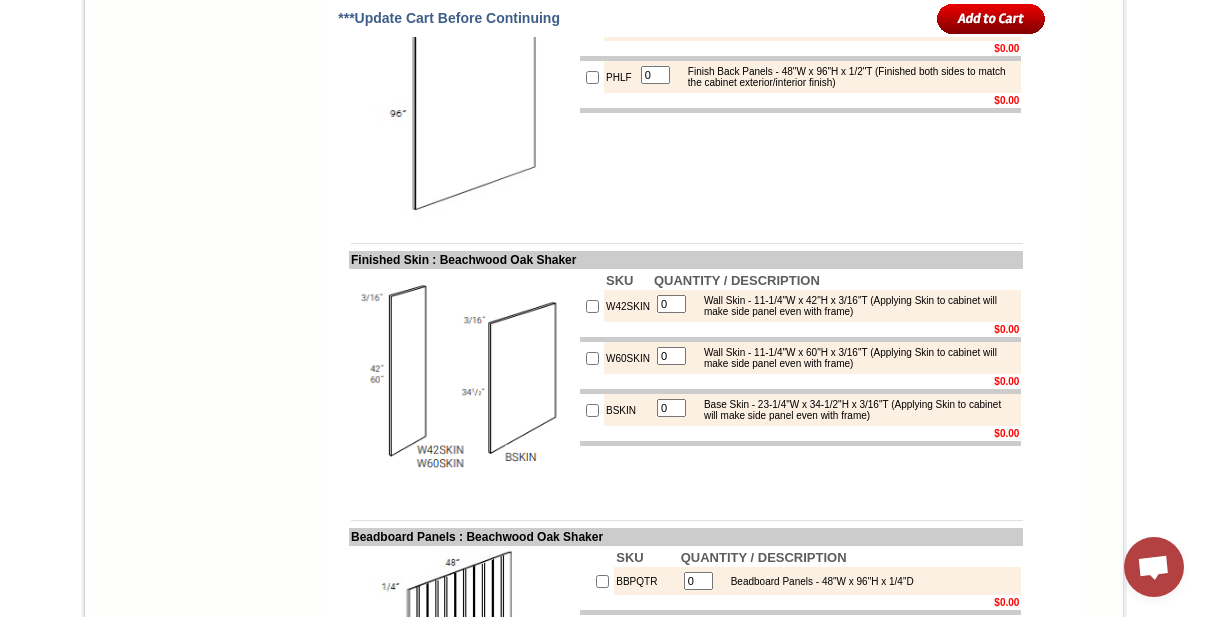 scroll, scrollTop: 1848, scrollLeft: 0, axis: vertical 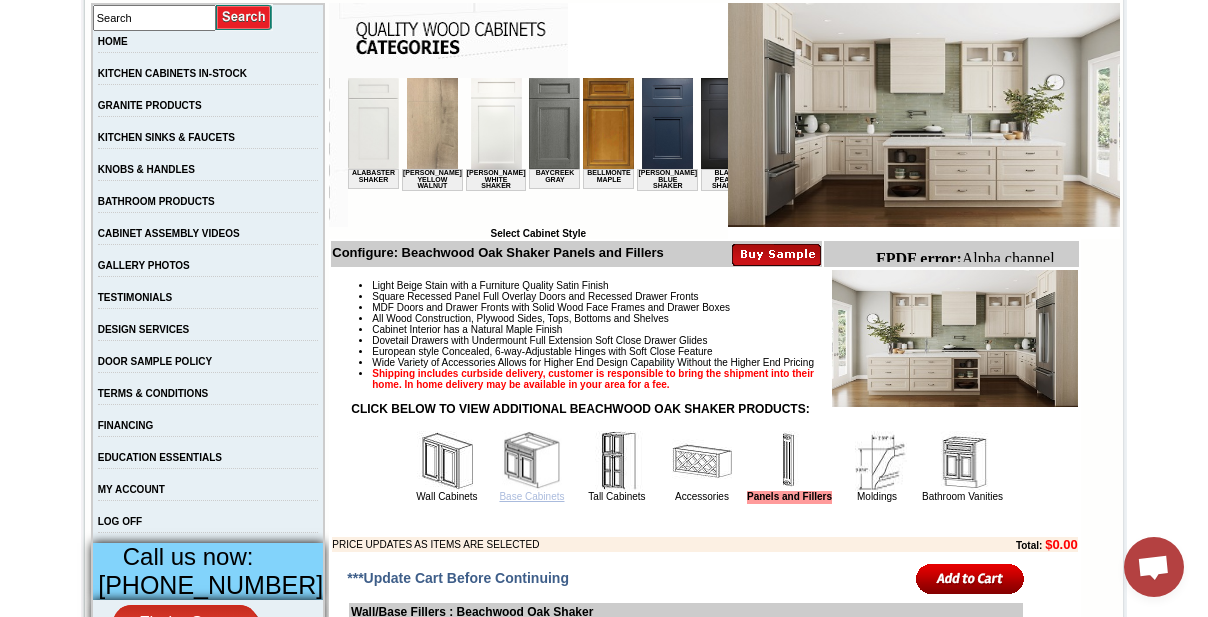 click on "Base Cabinets" at bounding box center [531, 496] 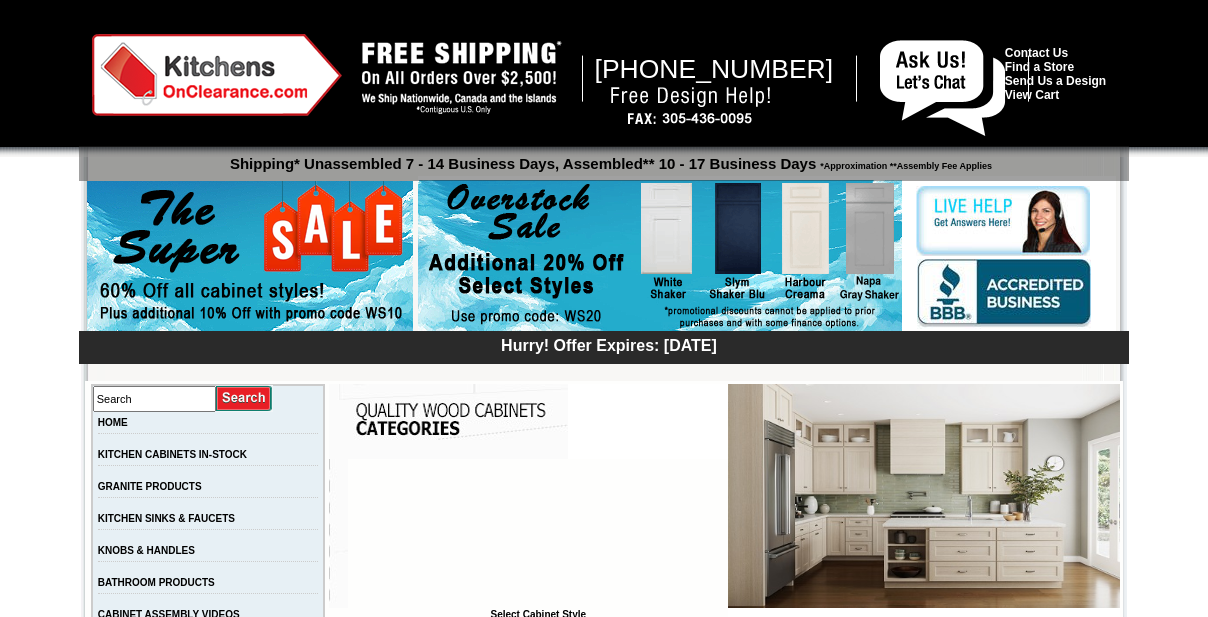 scroll, scrollTop: 0, scrollLeft: 0, axis: both 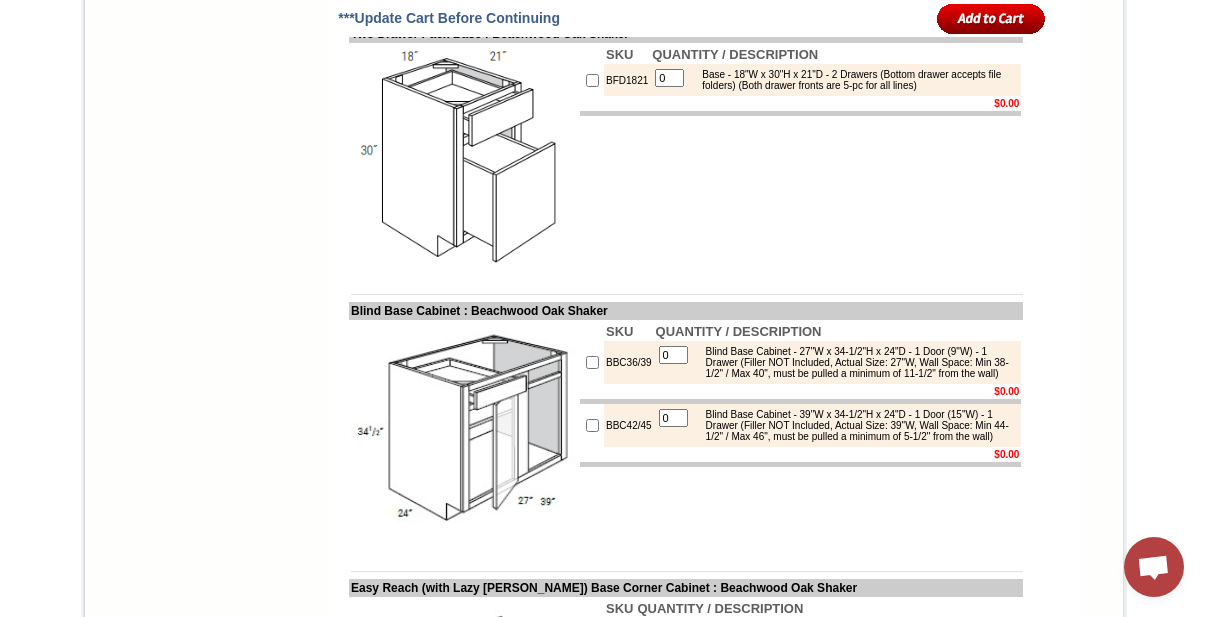 click on "BFD1821" at bounding box center [627, 80] 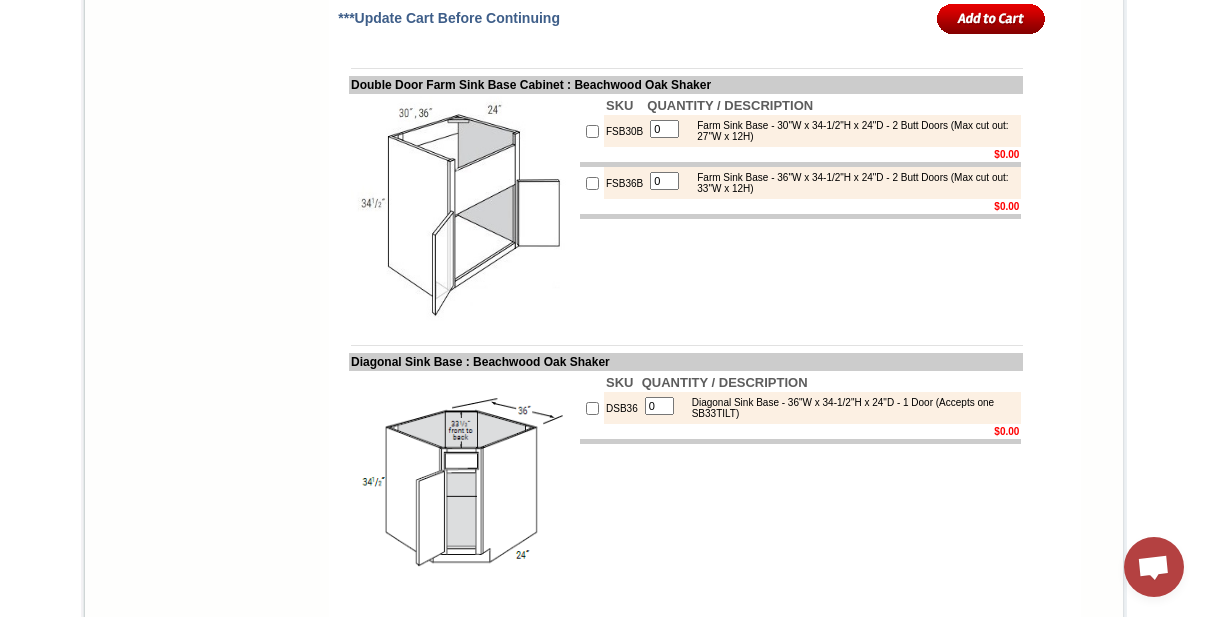 click on "FSB30B" at bounding box center [624, 131] 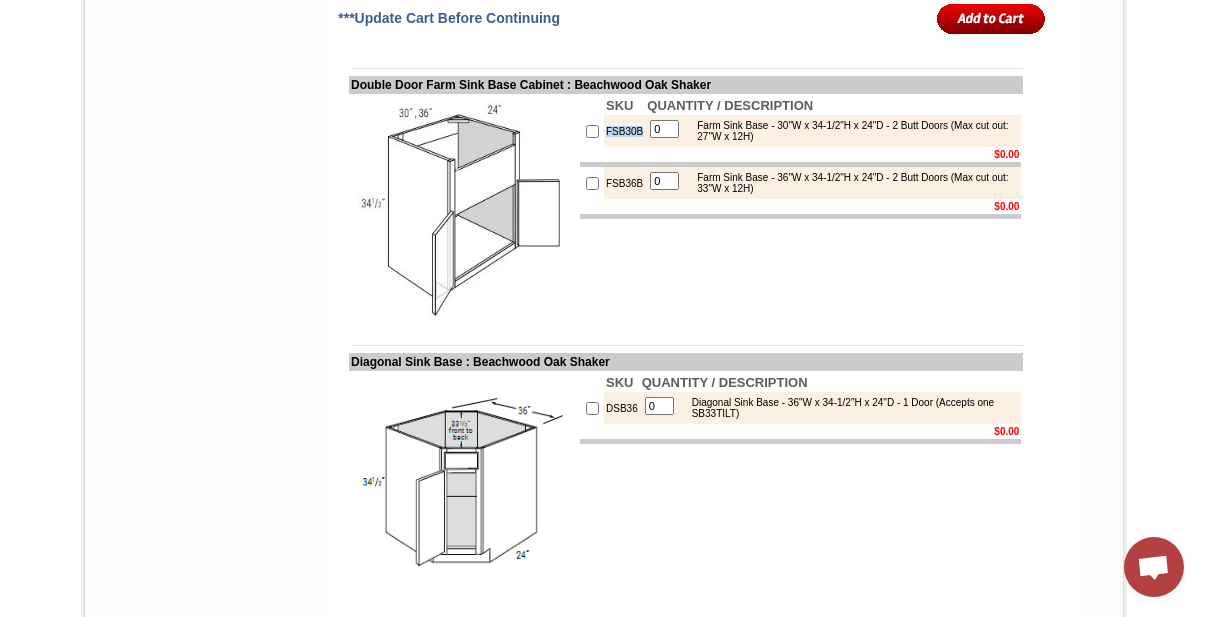 click on "FSB30B" at bounding box center (624, 131) 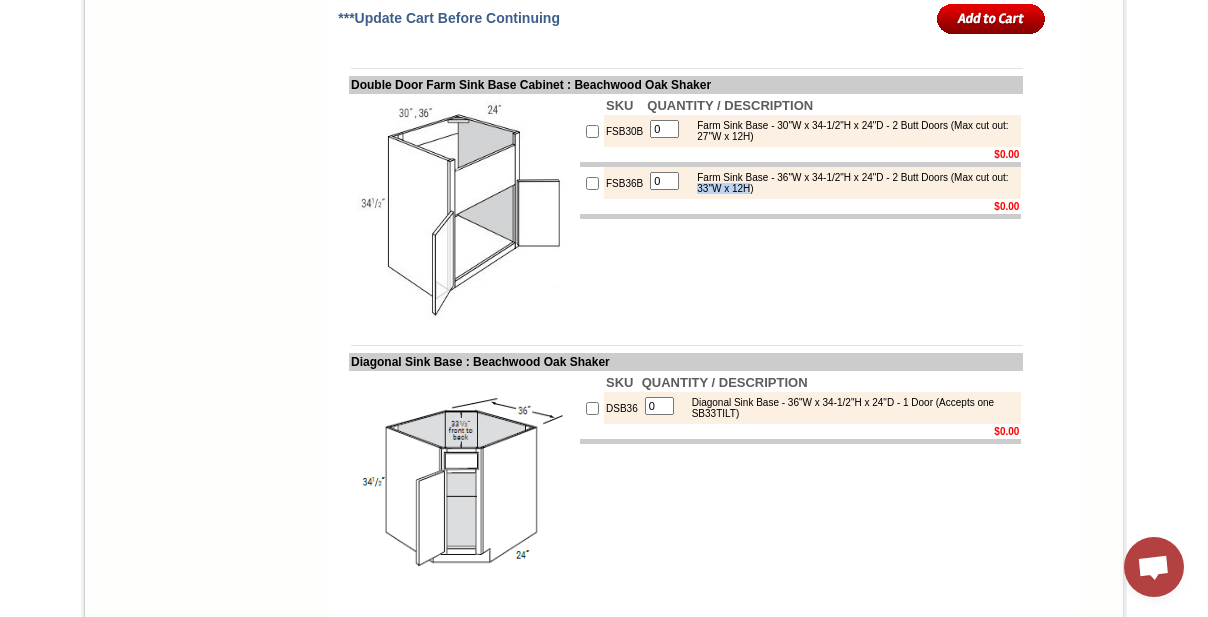 drag, startPoint x: 729, startPoint y: 310, endPoint x: 784, endPoint y: 316, distance: 55.326305 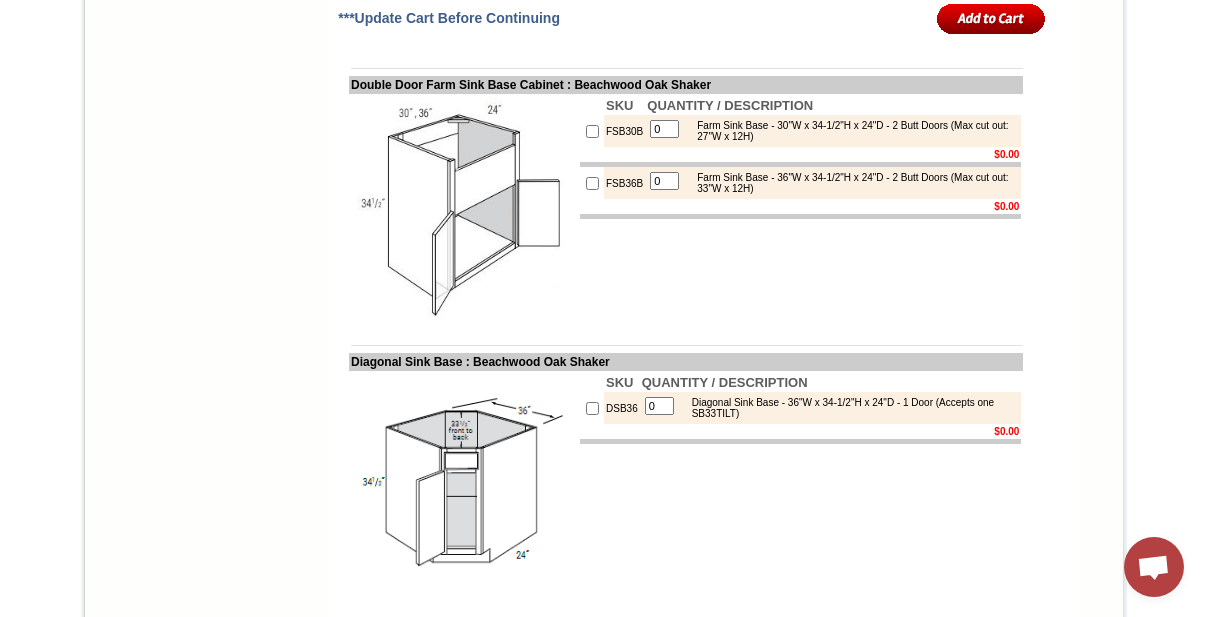 click on "Farm Sink Base - 36"W x 34-1/2"H x 24"D - 2 Butt Doors (Max cut out: 33"W x 12H)" at bounding box center (851, 183) 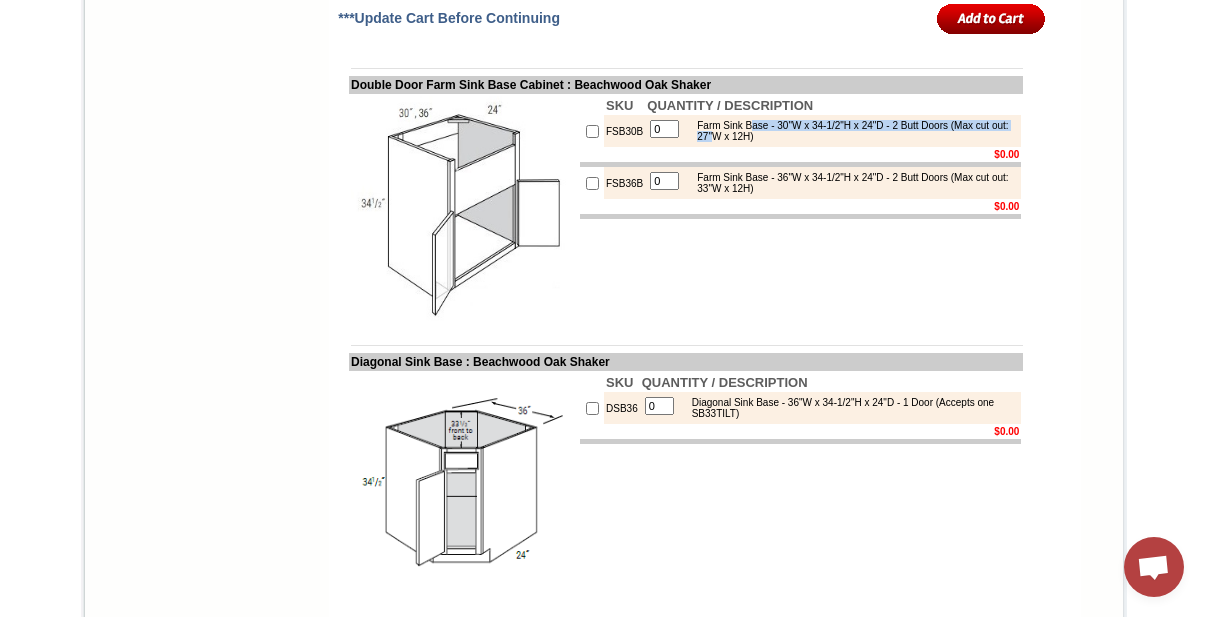 drag, startPoint x: 743, startPoint y: 252, endPoint x: 741, endPoint y: 262, distance: 10.198039 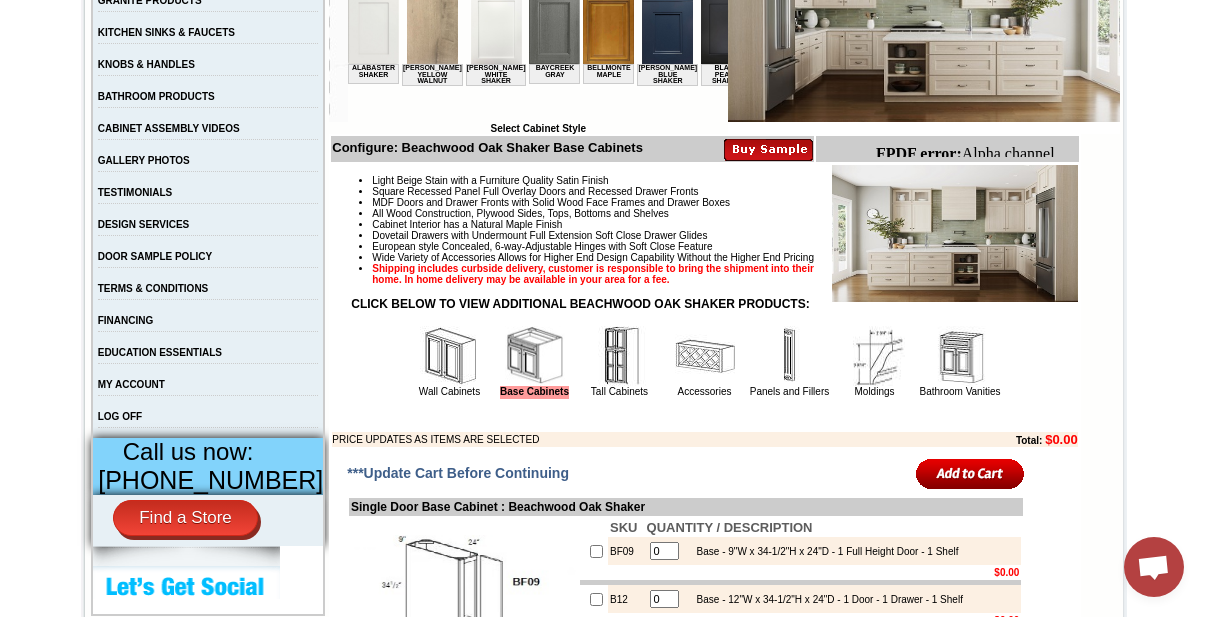 scroll, scrollTop: 642, scrollLeft: 0, axis: vertical 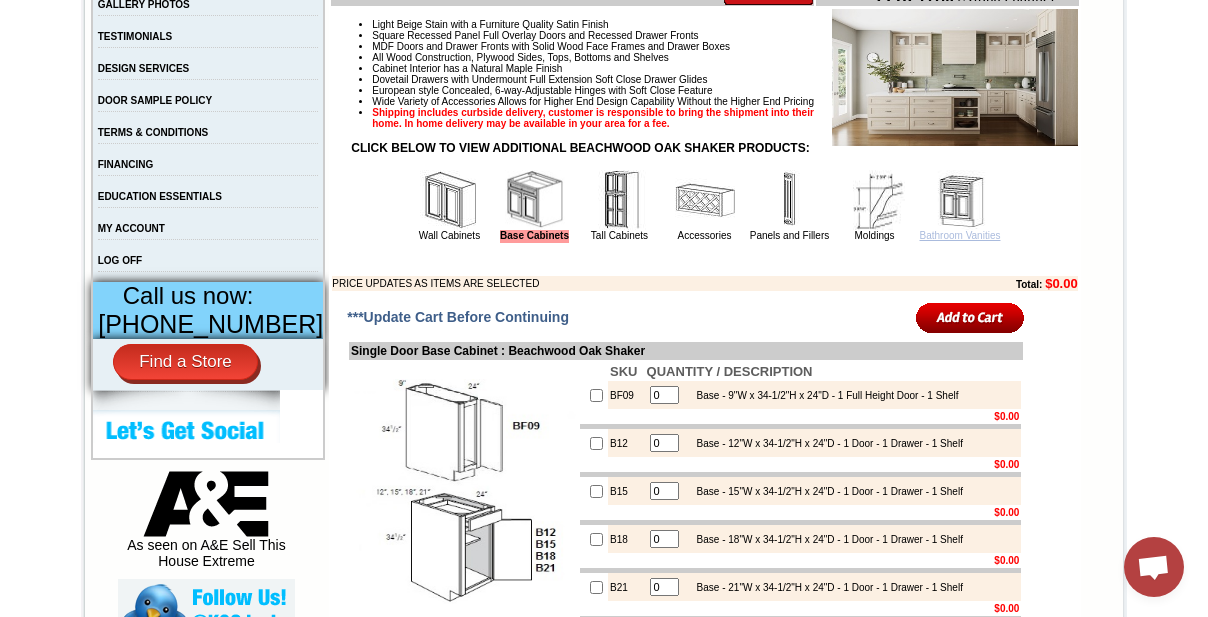 click on "Bathroom Vanities" at bounding box center (960, 235) 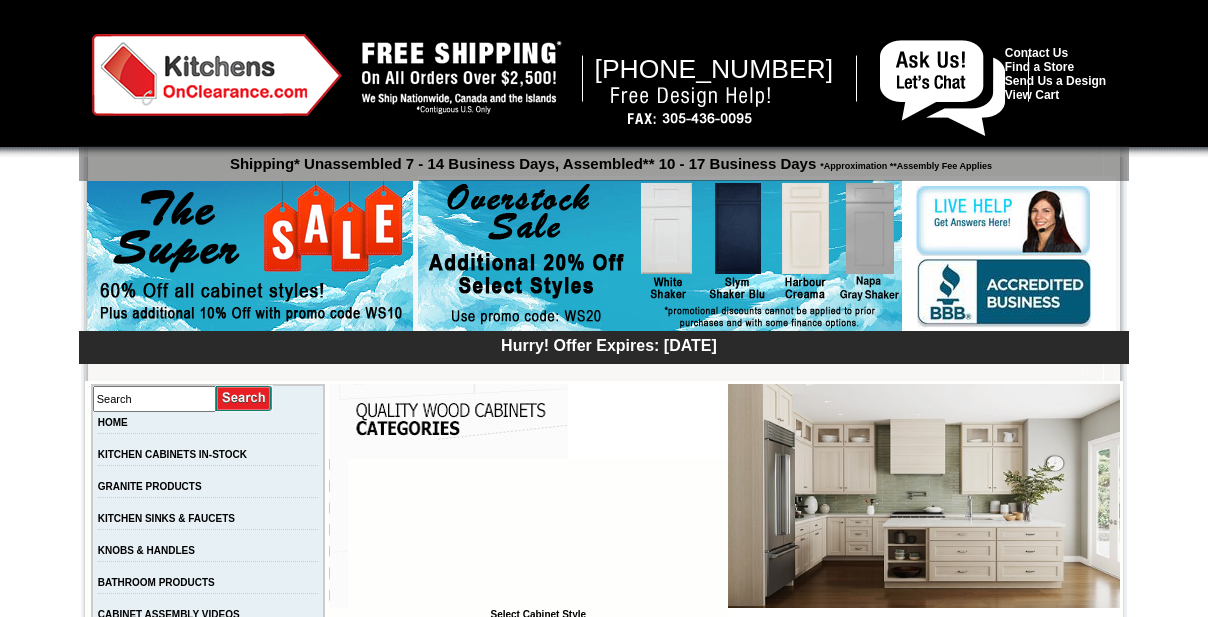 scroll, scrollTop: 0, scrollLeft: 0, axis: both 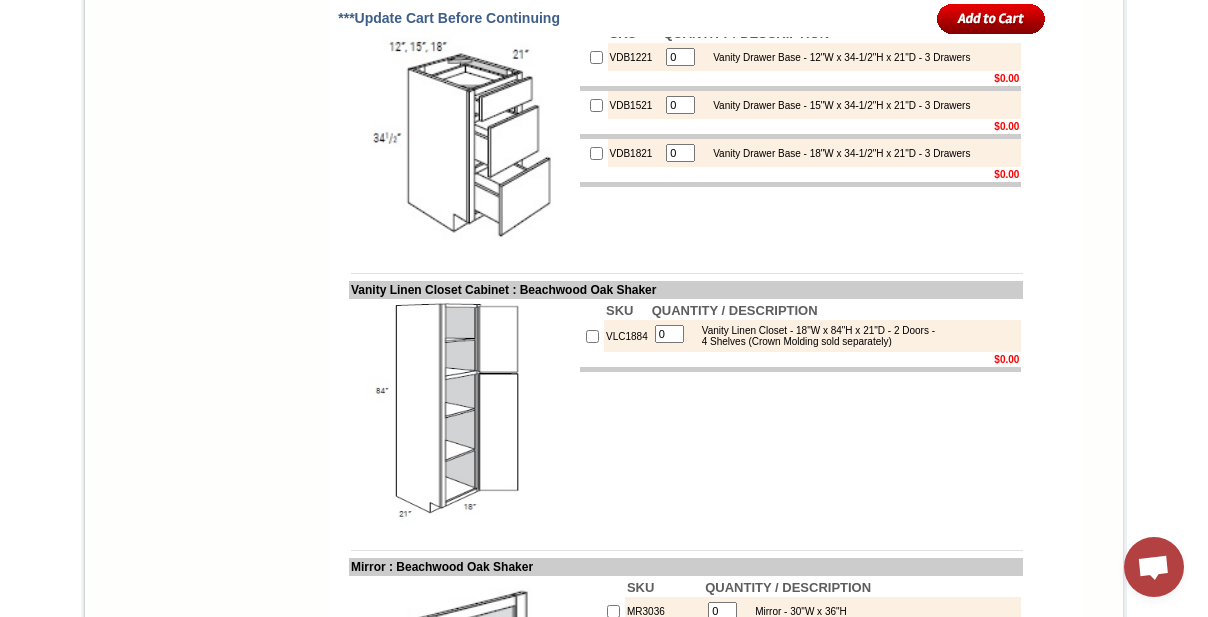 click on "VLC1884" at bounding box center (627, 336) 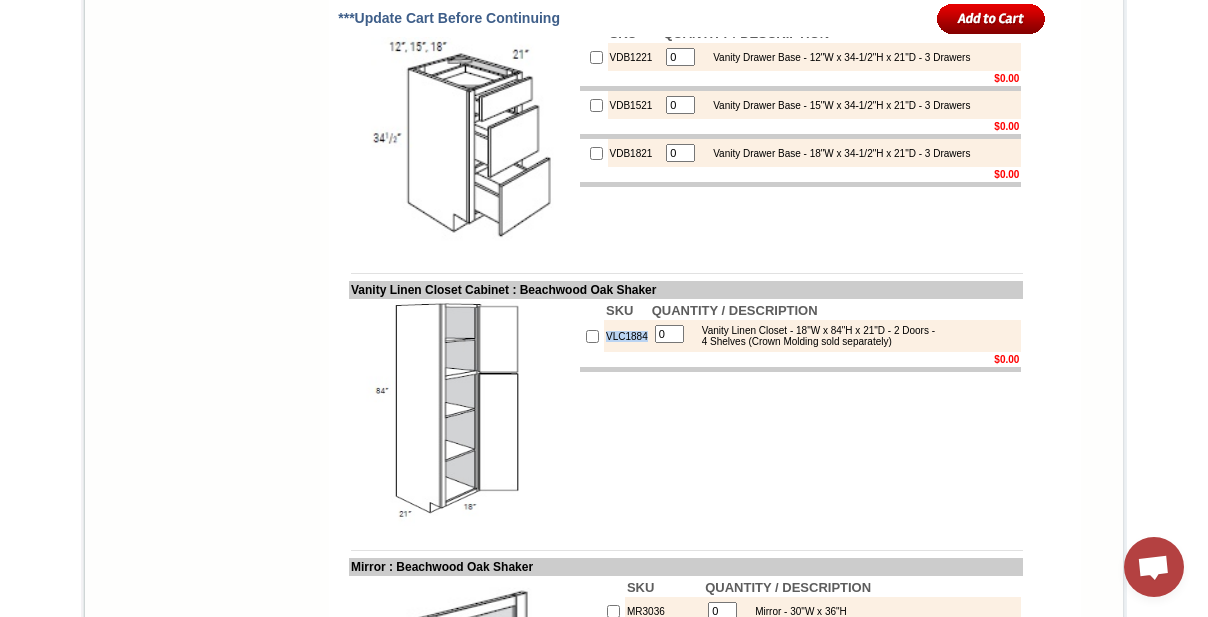 click on "VLC1884" at bounding box center (627, 336) 